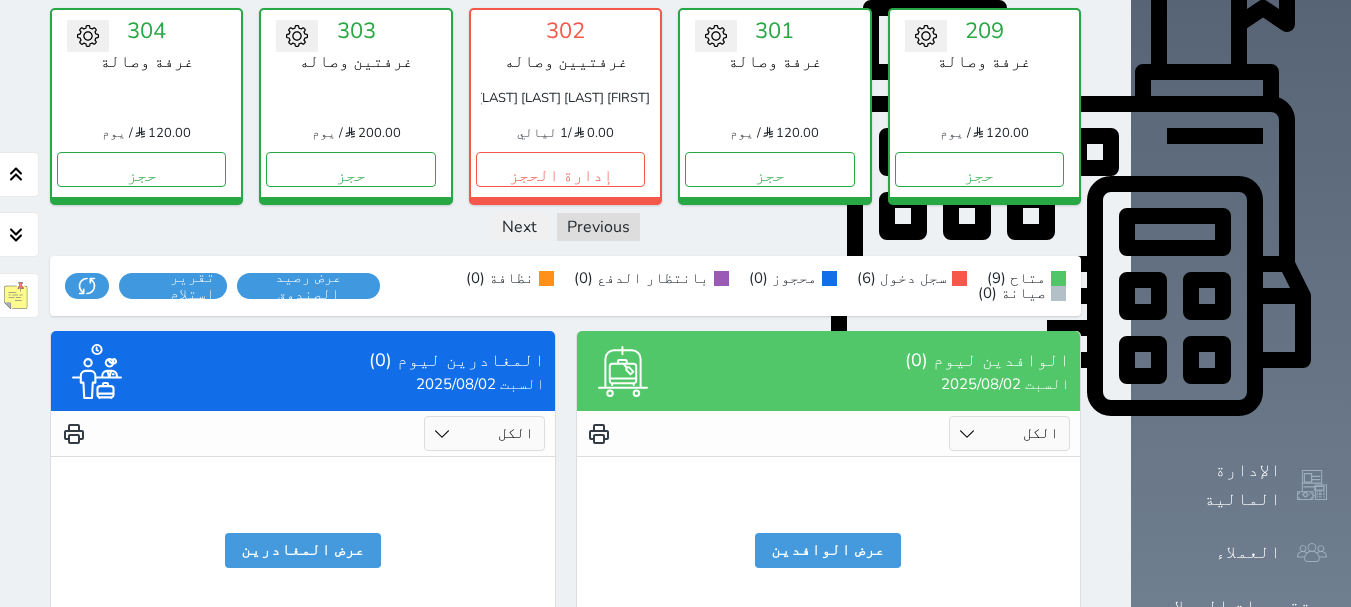 scroll, scrollTop: 733, scrollLeft: 0, axis: vertical 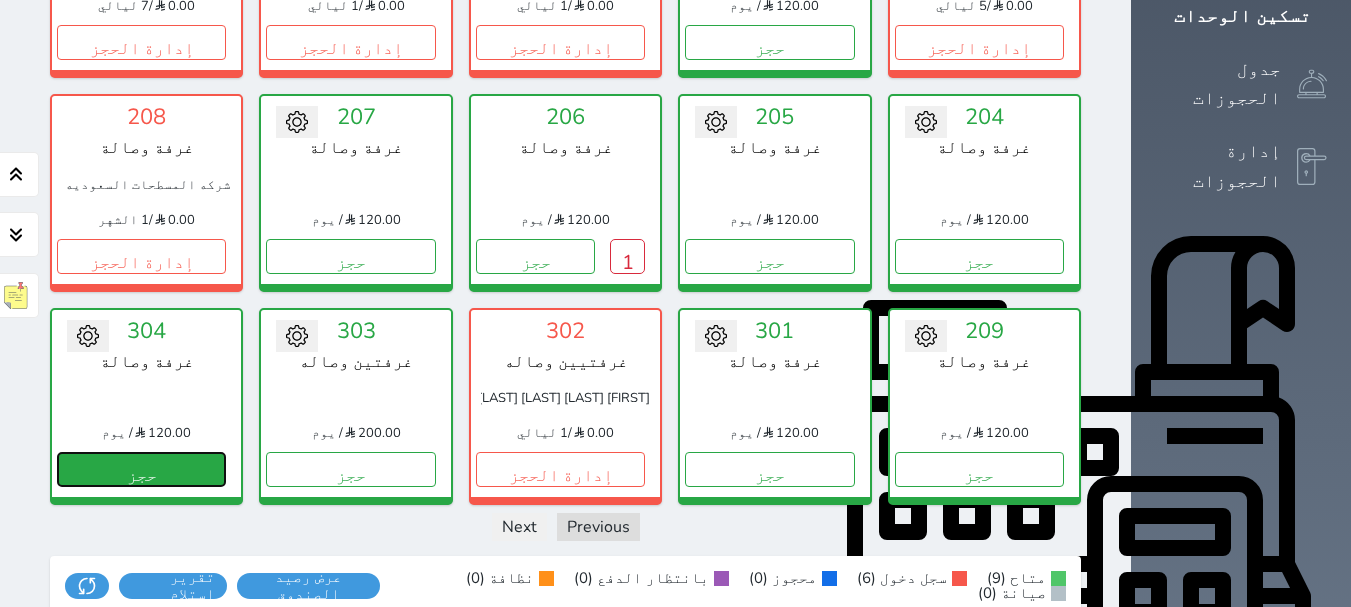 click on "حجز" at bounding box center (141, 469) 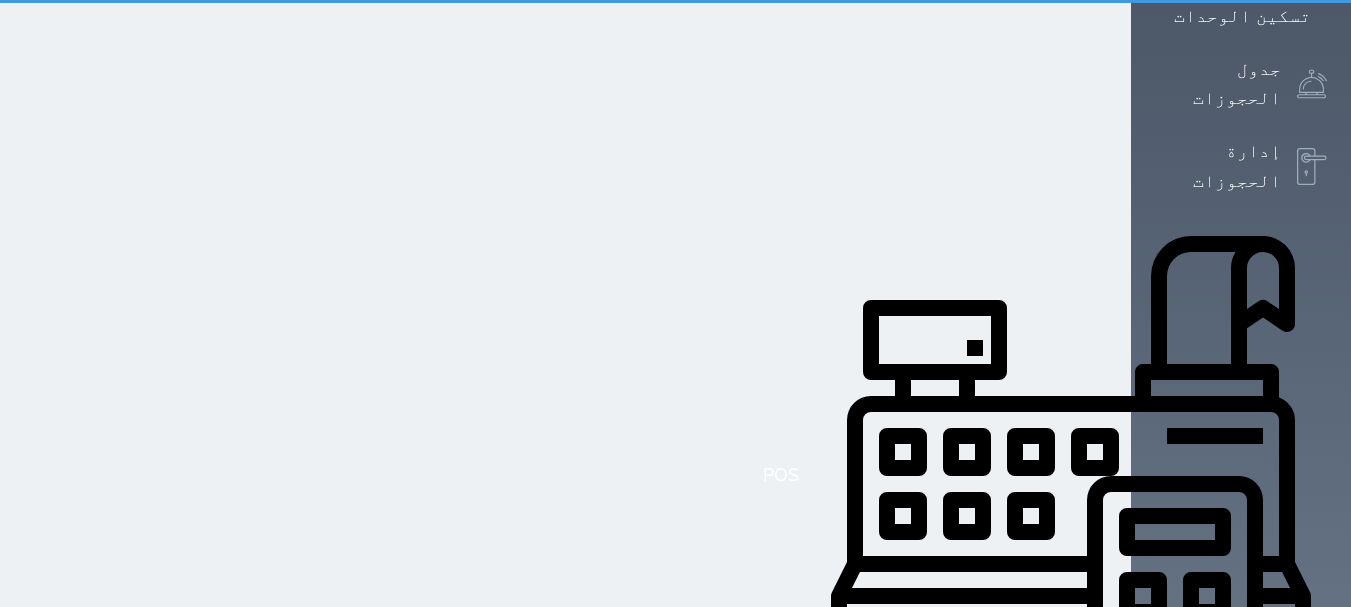 scroll, scrollTop: 99, scrollLeft: 0, axis: vertical 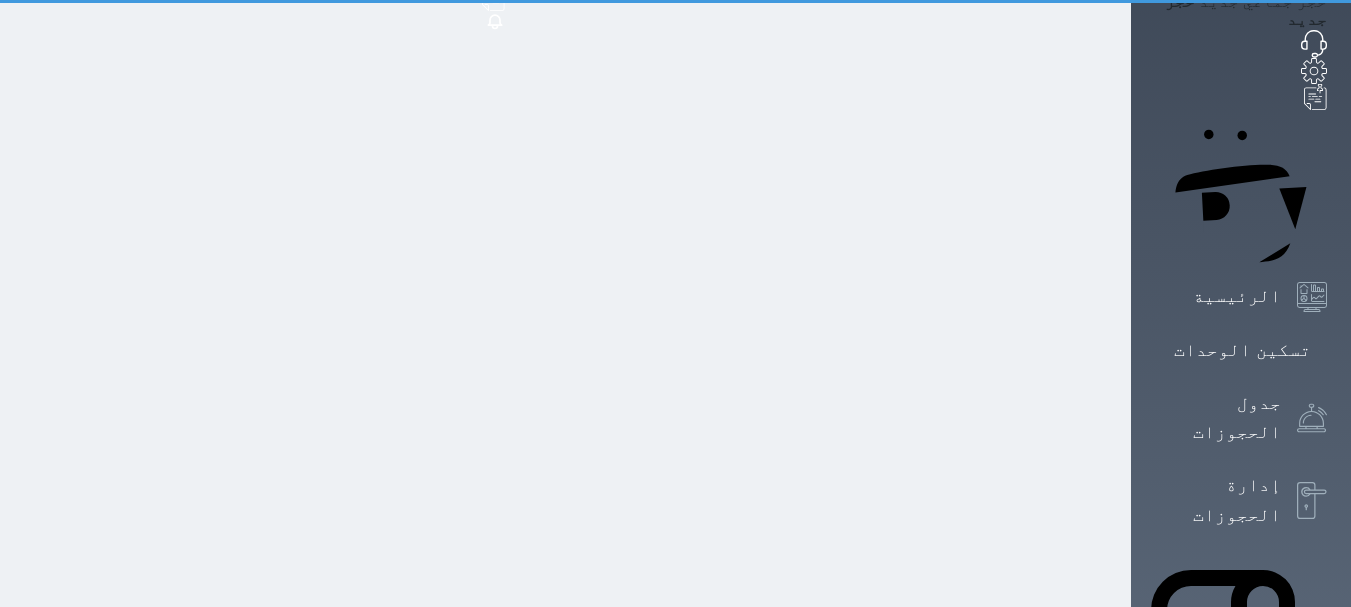 select on "1" 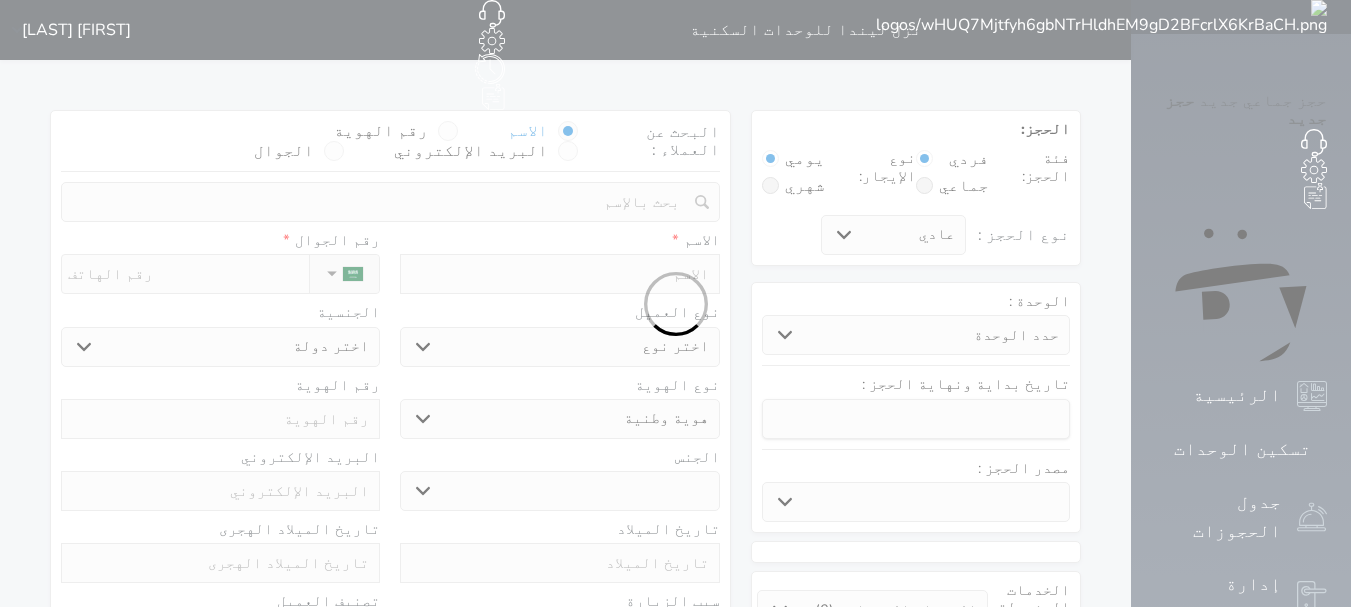 select 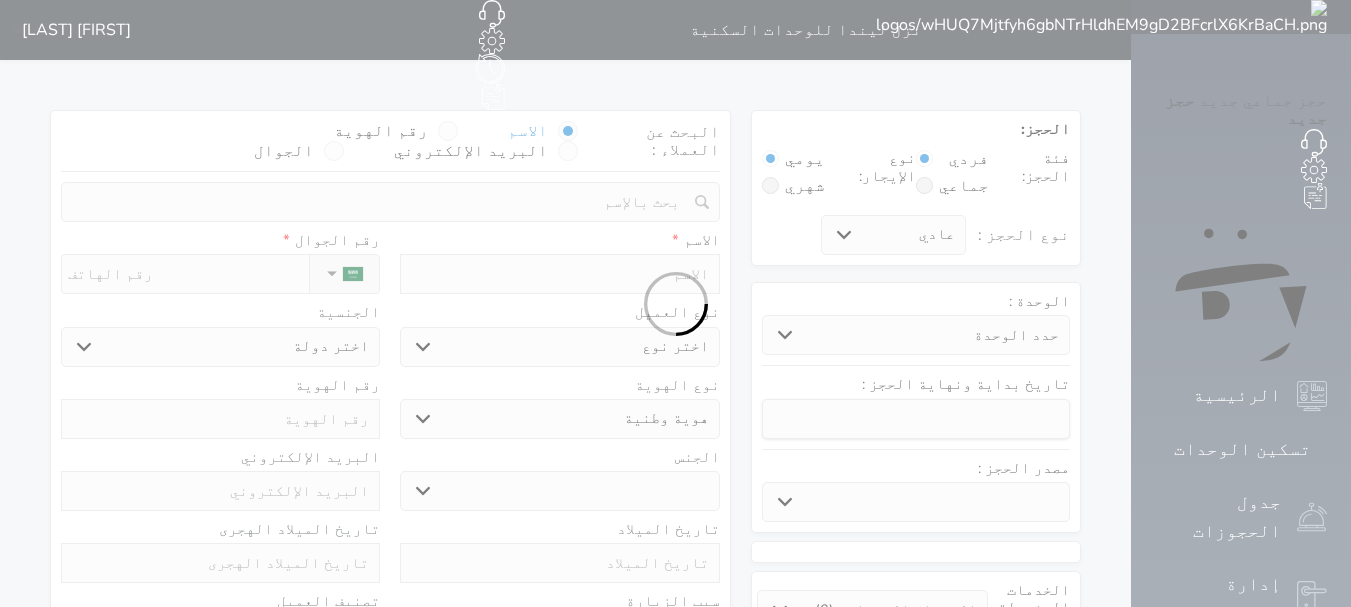 select 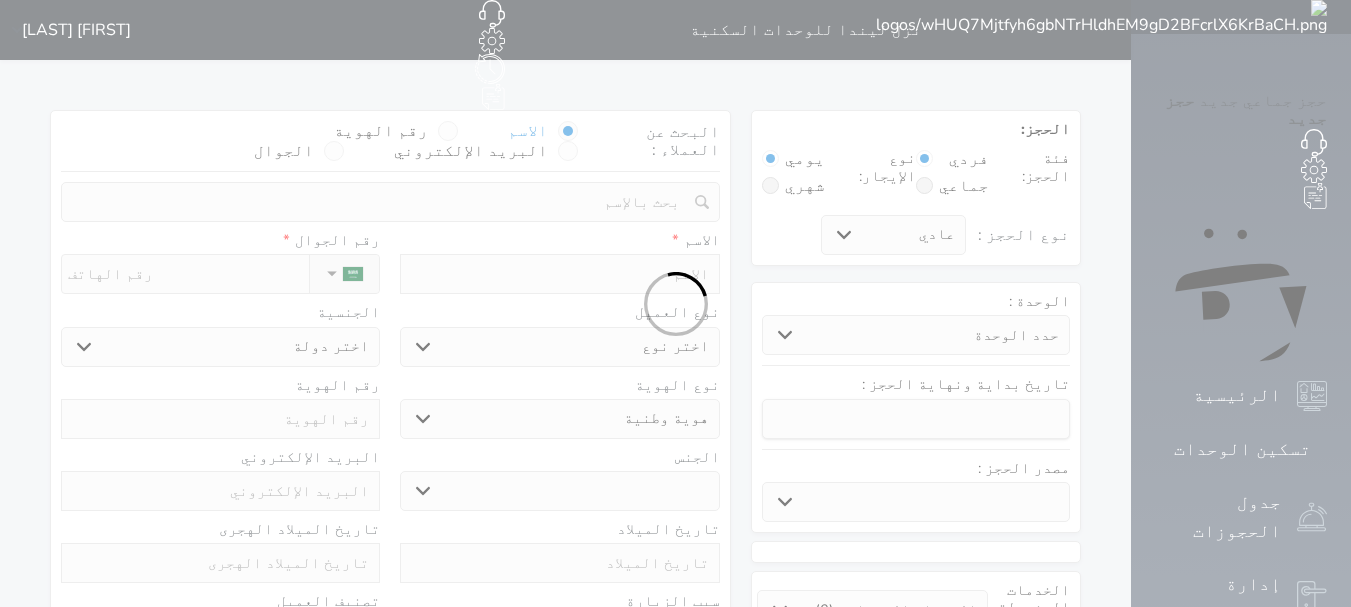select 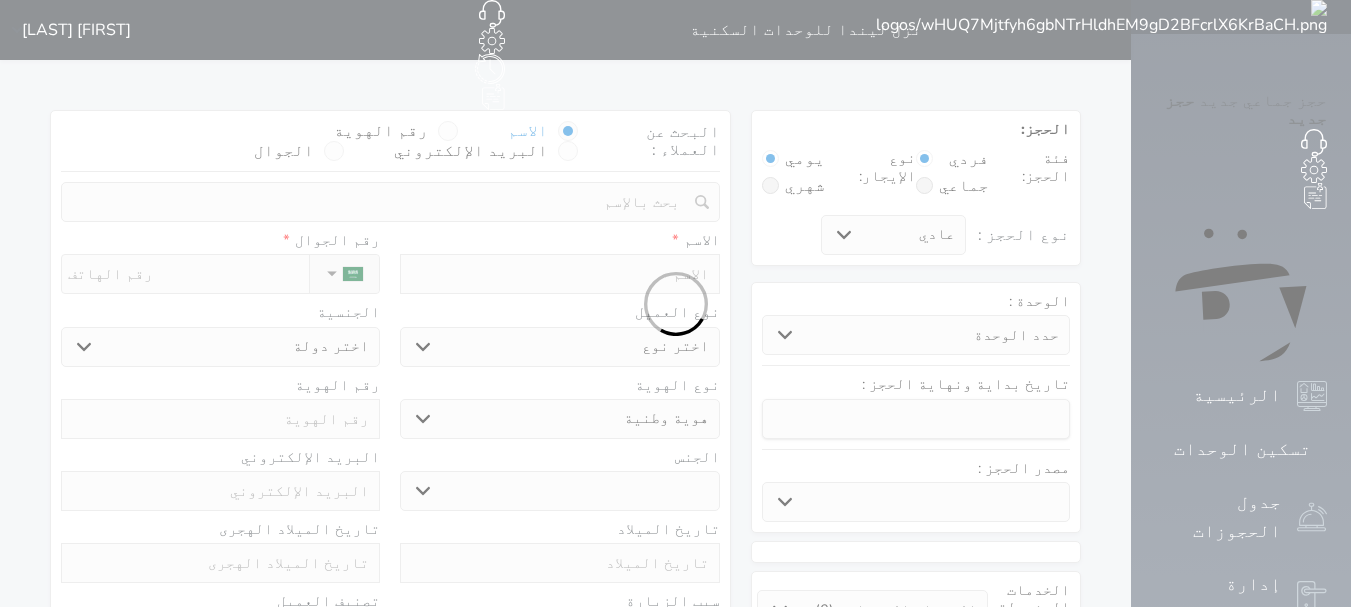 select 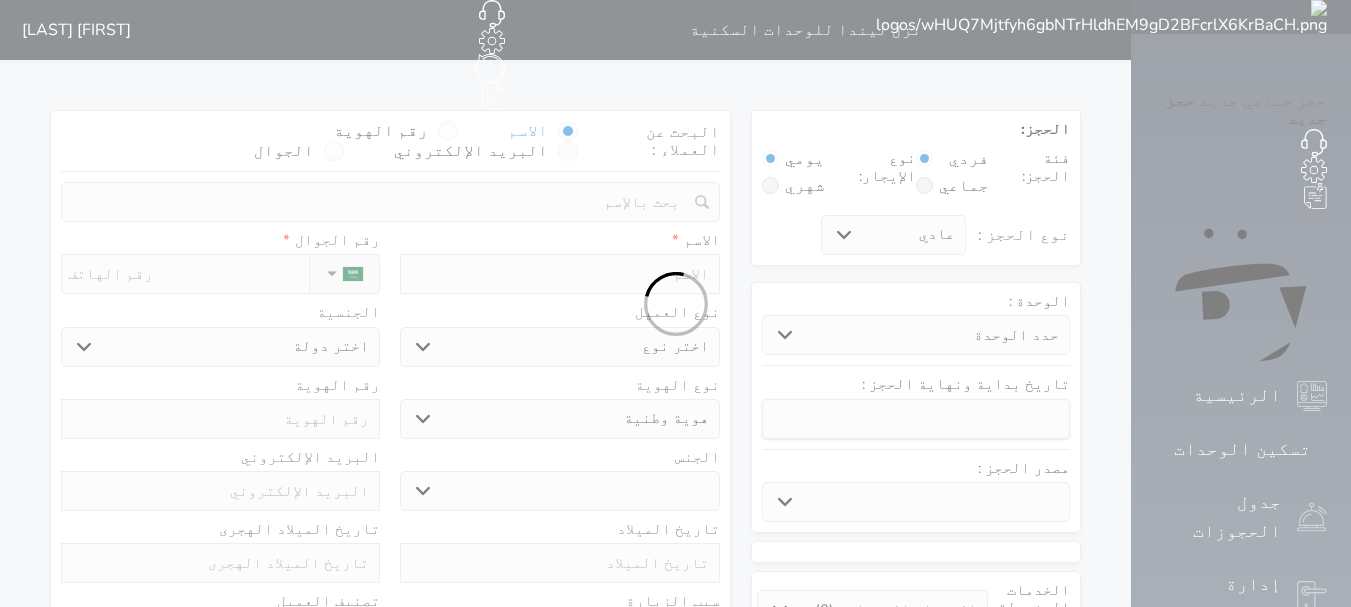 select 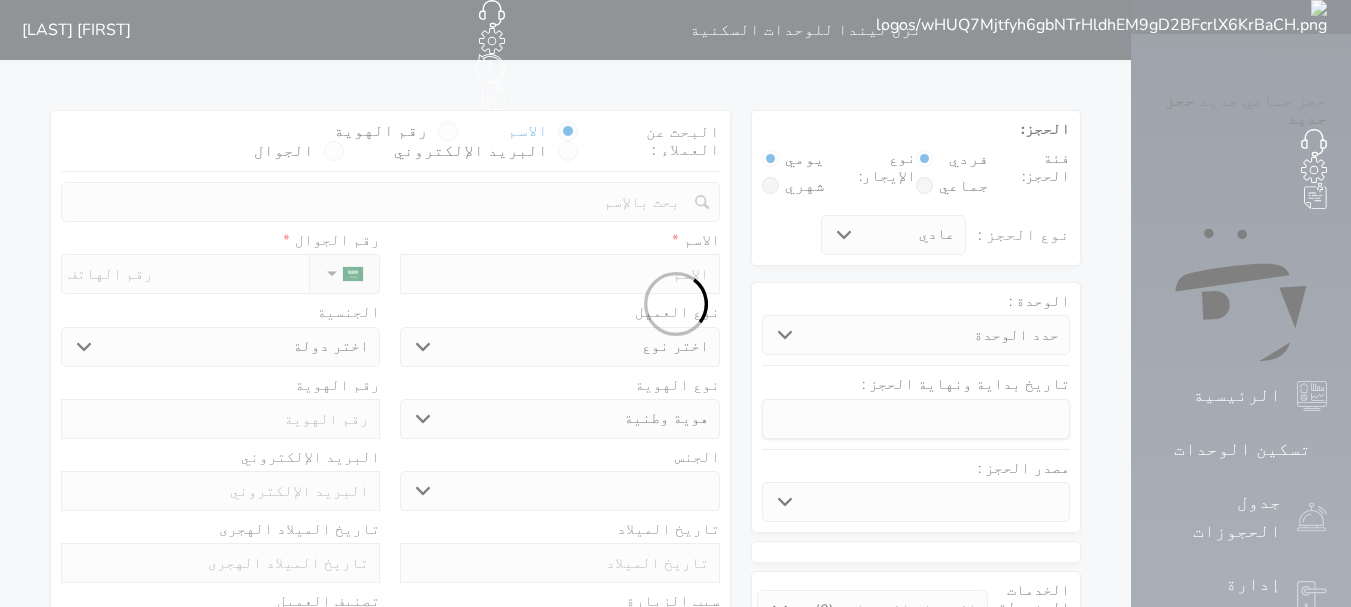 select 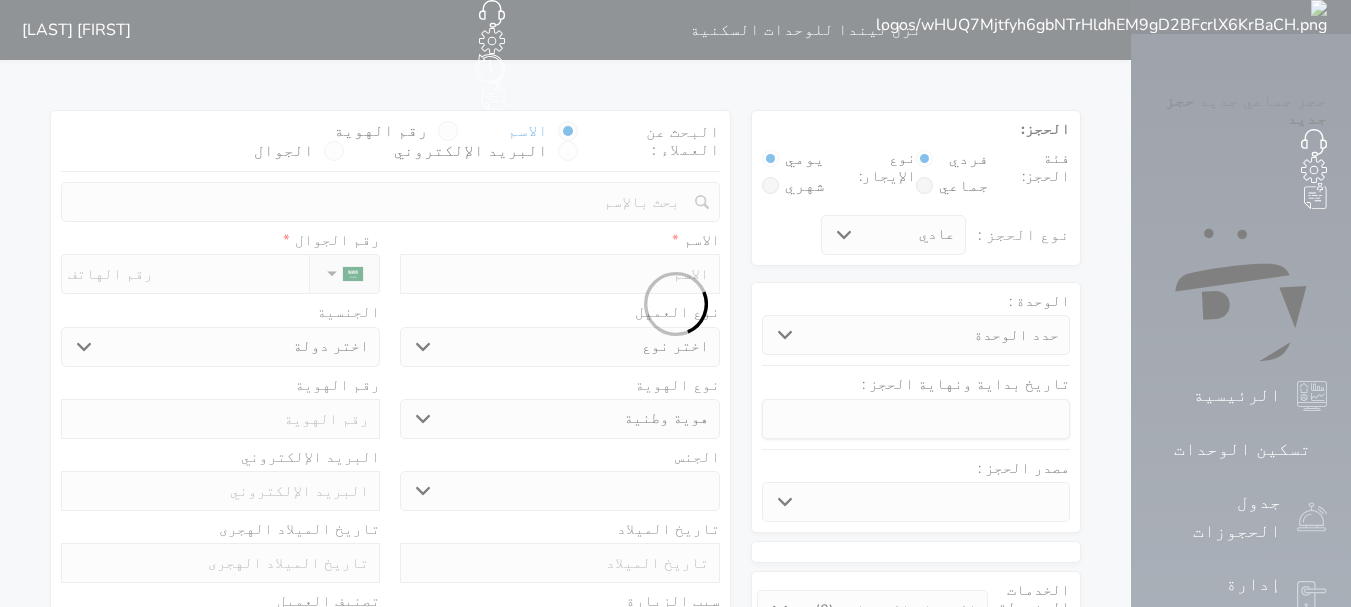 select 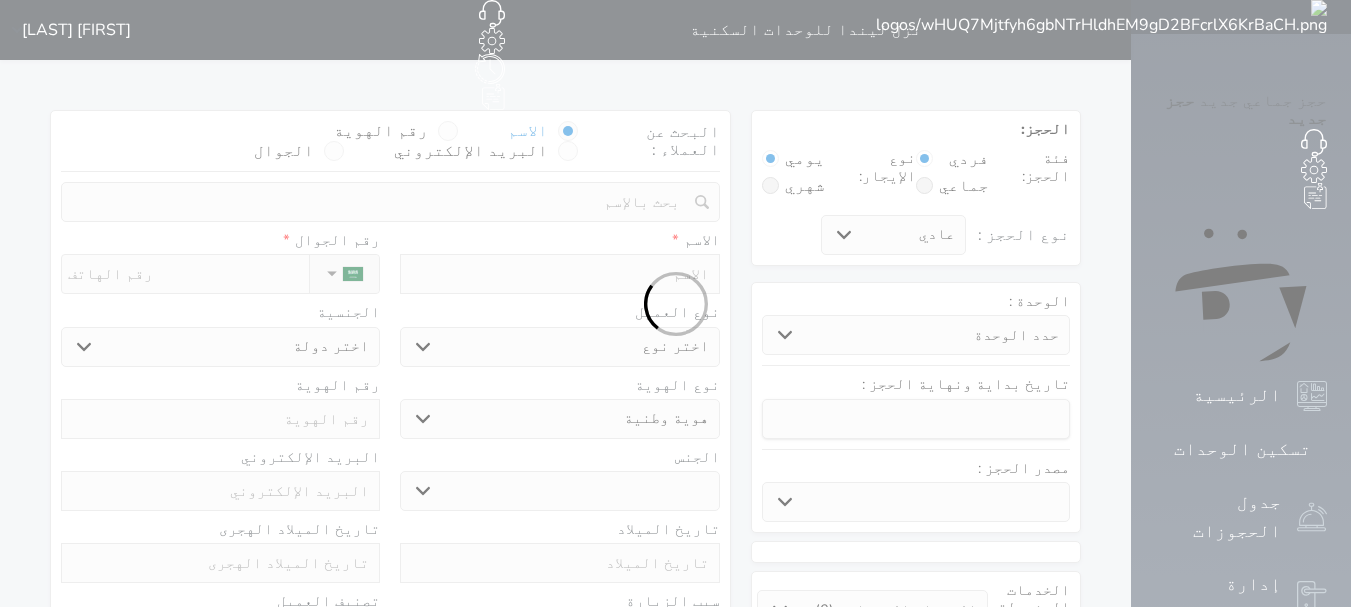 select 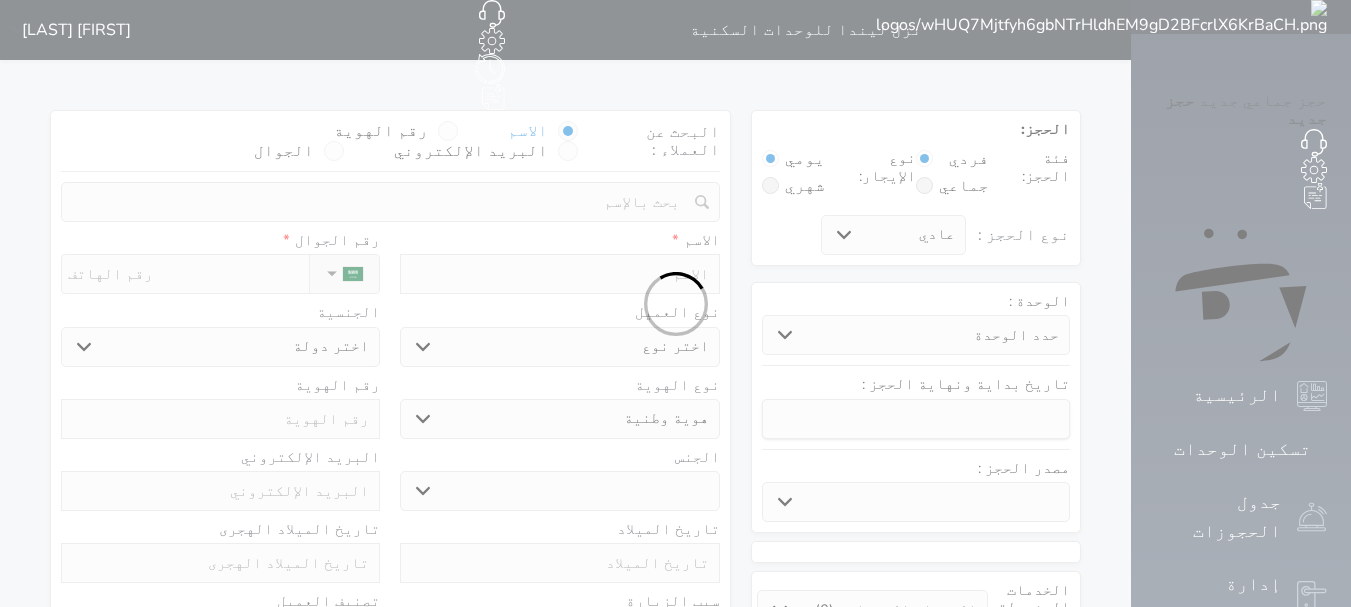 select on "113" 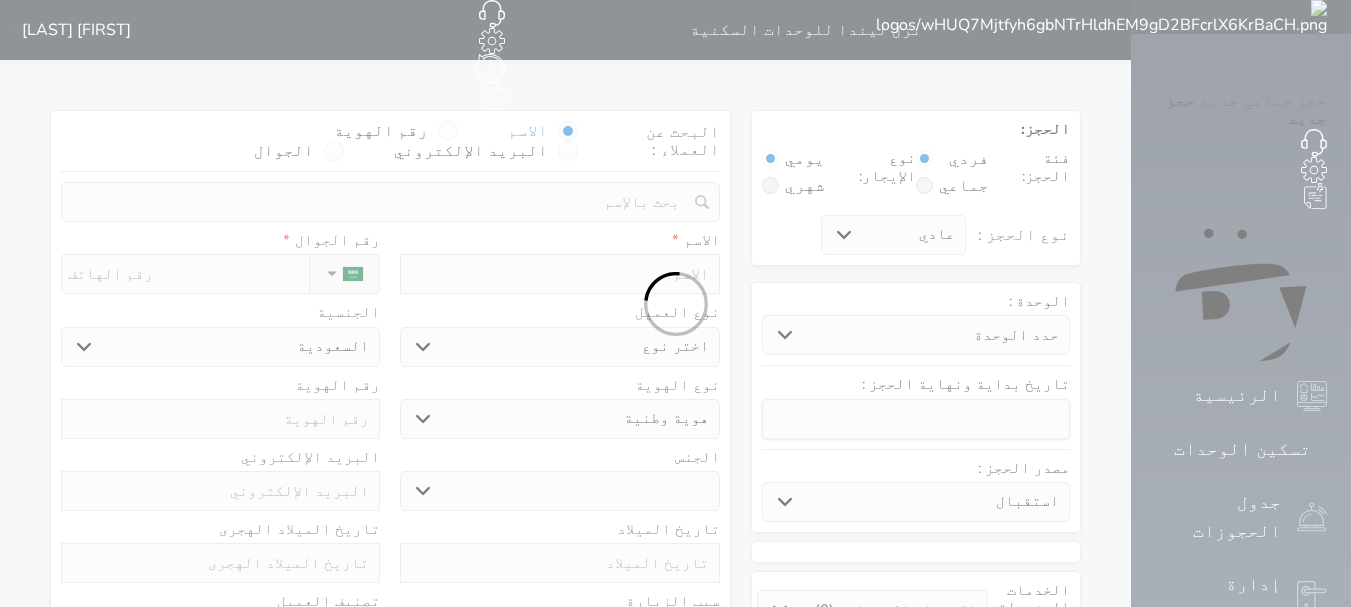 select 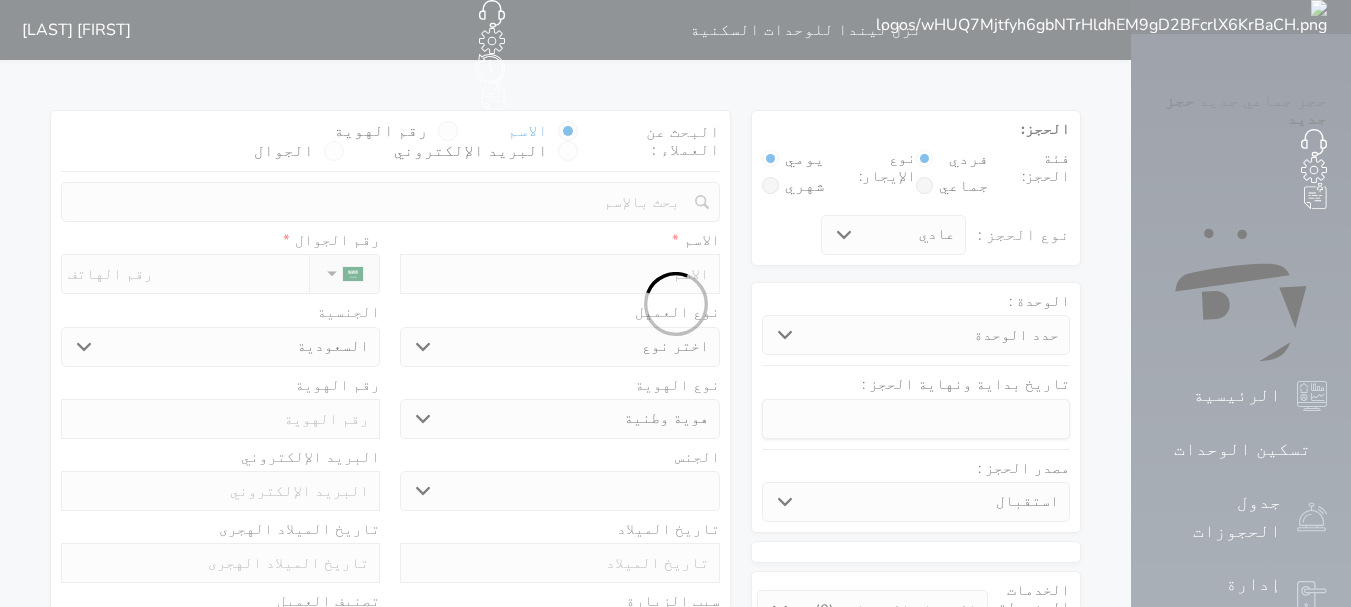select 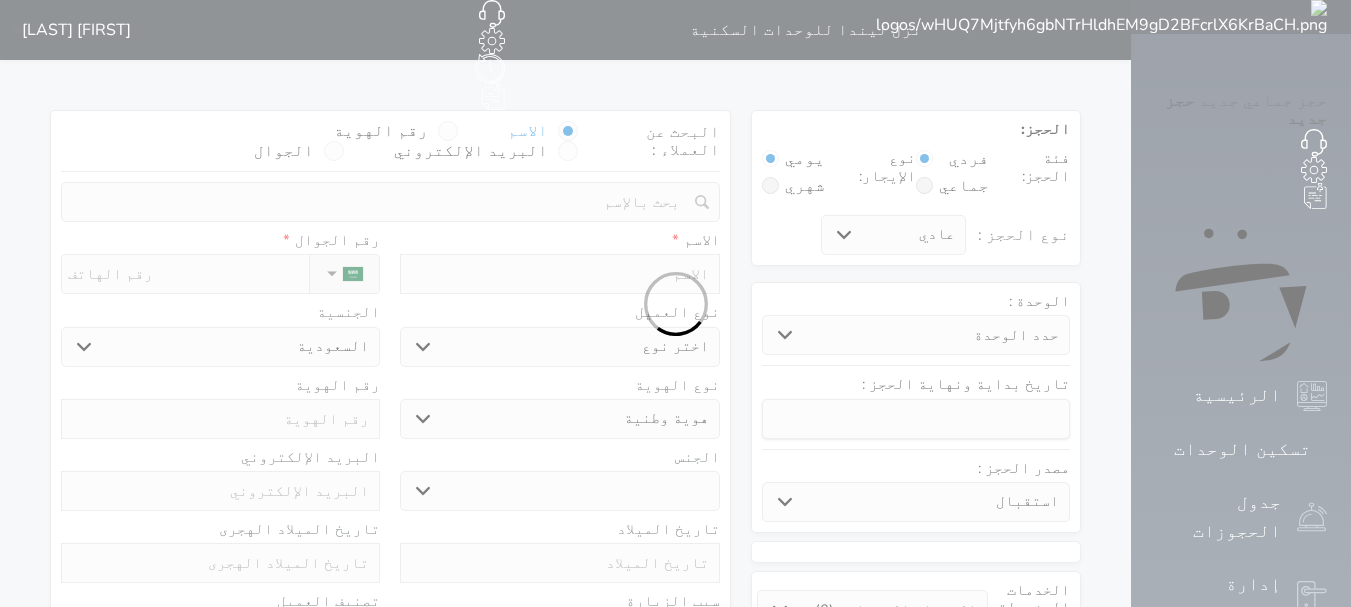 select 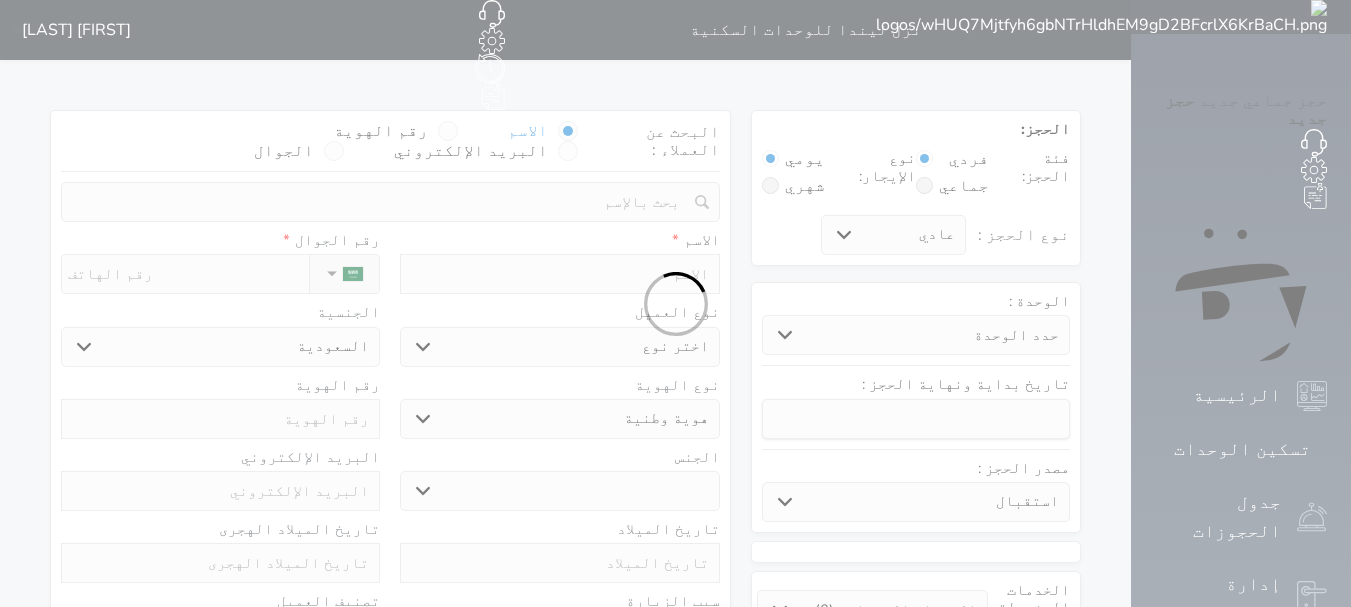 click at bounding box center (675, 303) 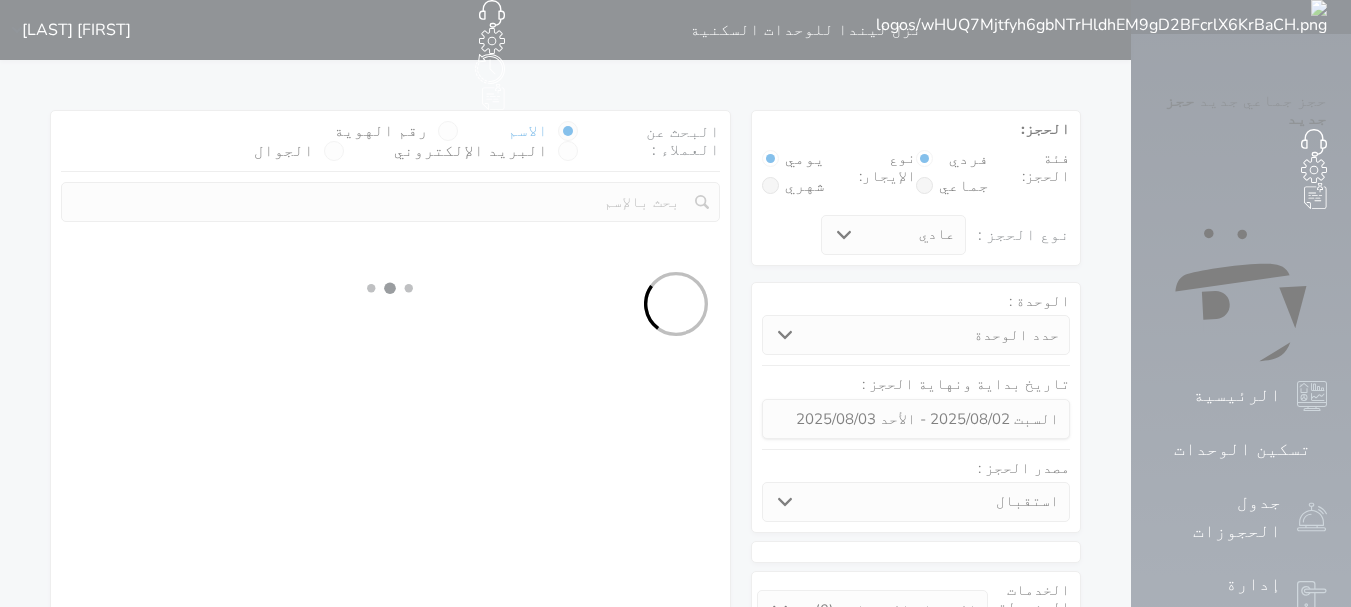 select 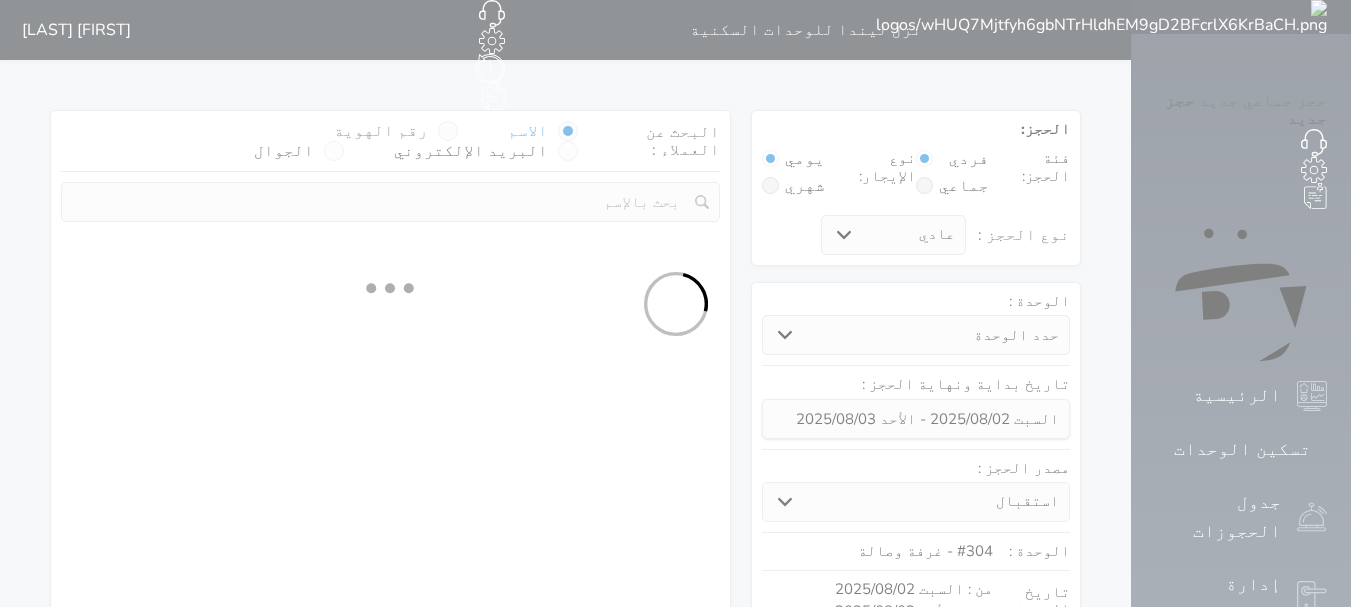 select on "1" 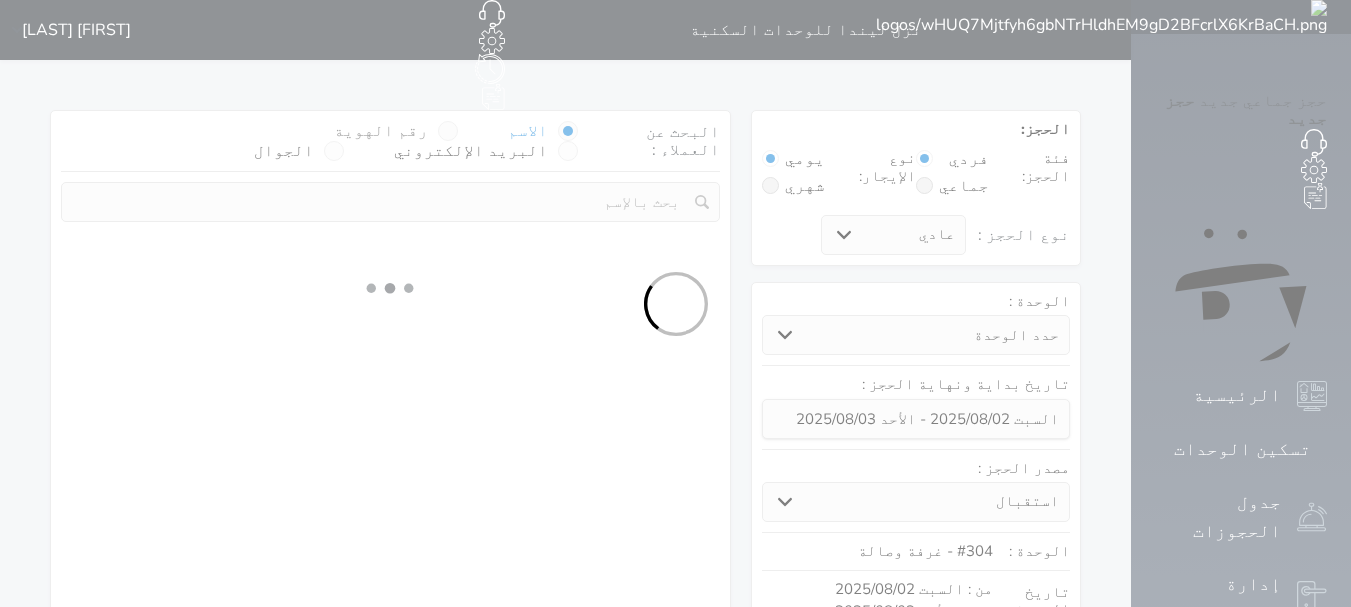 select on "113" 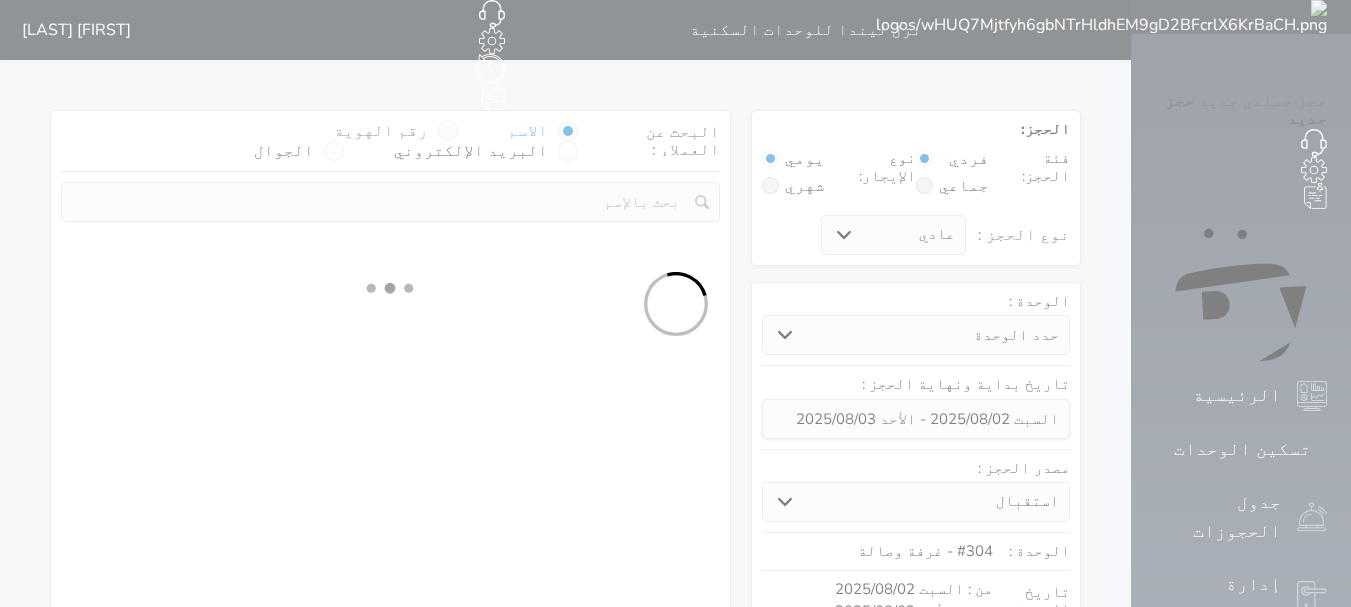 select on "1" 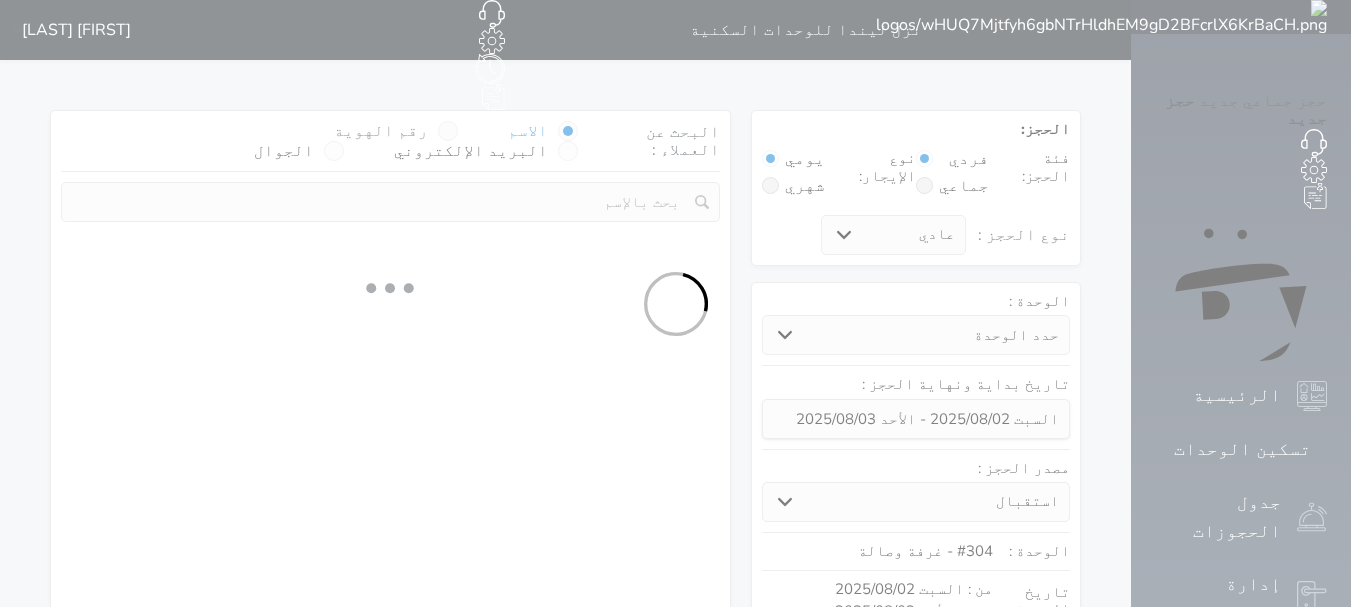 select 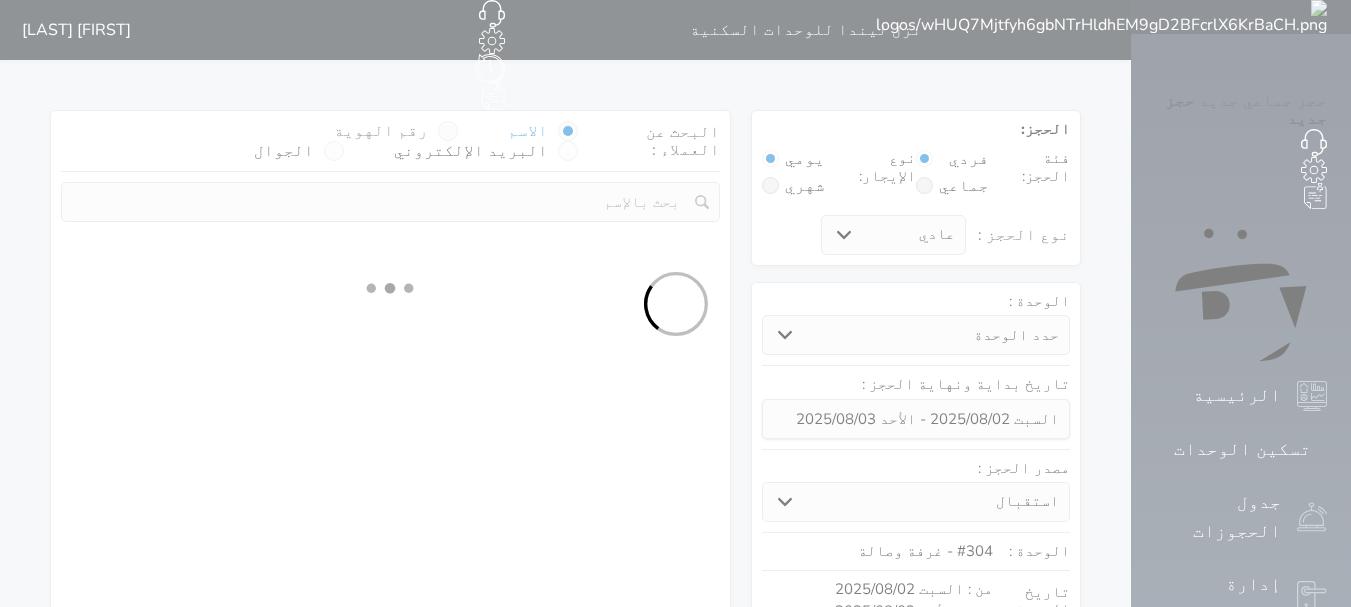 select on "7" 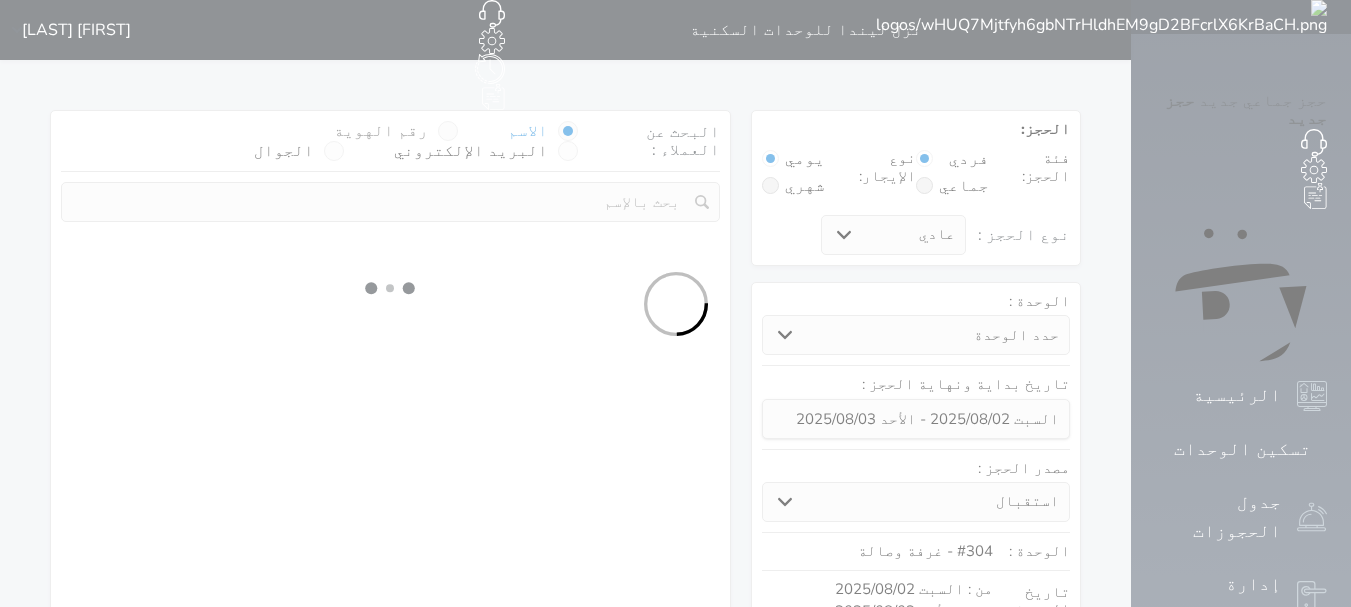 select 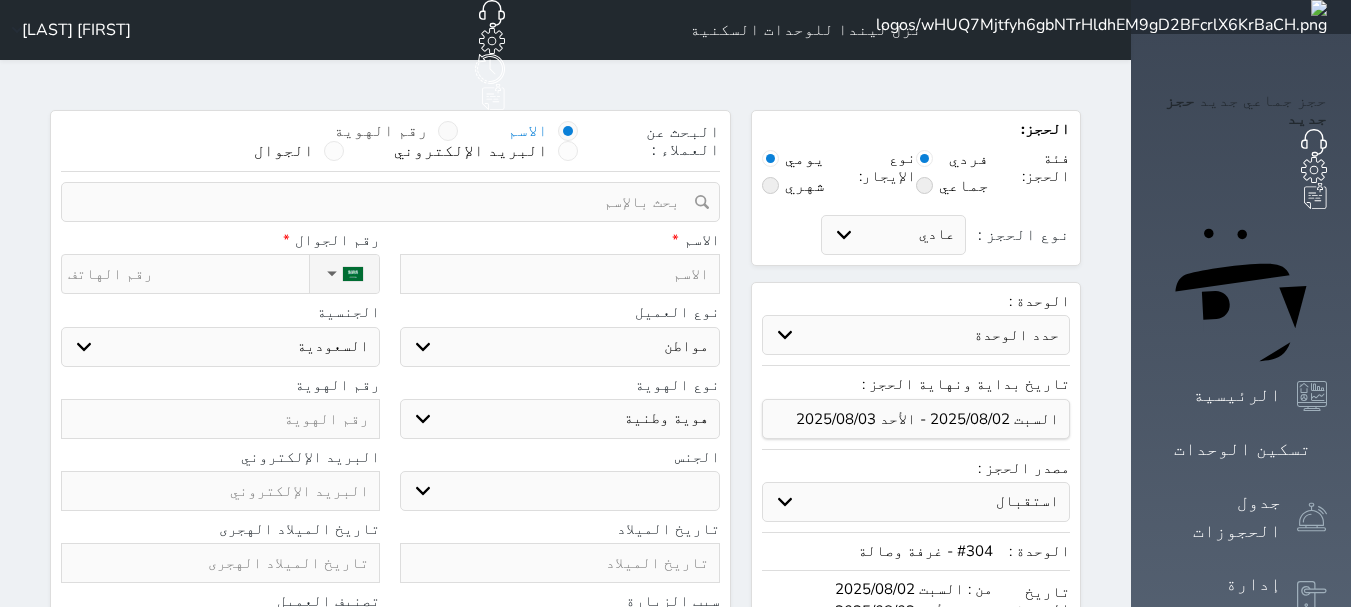 select 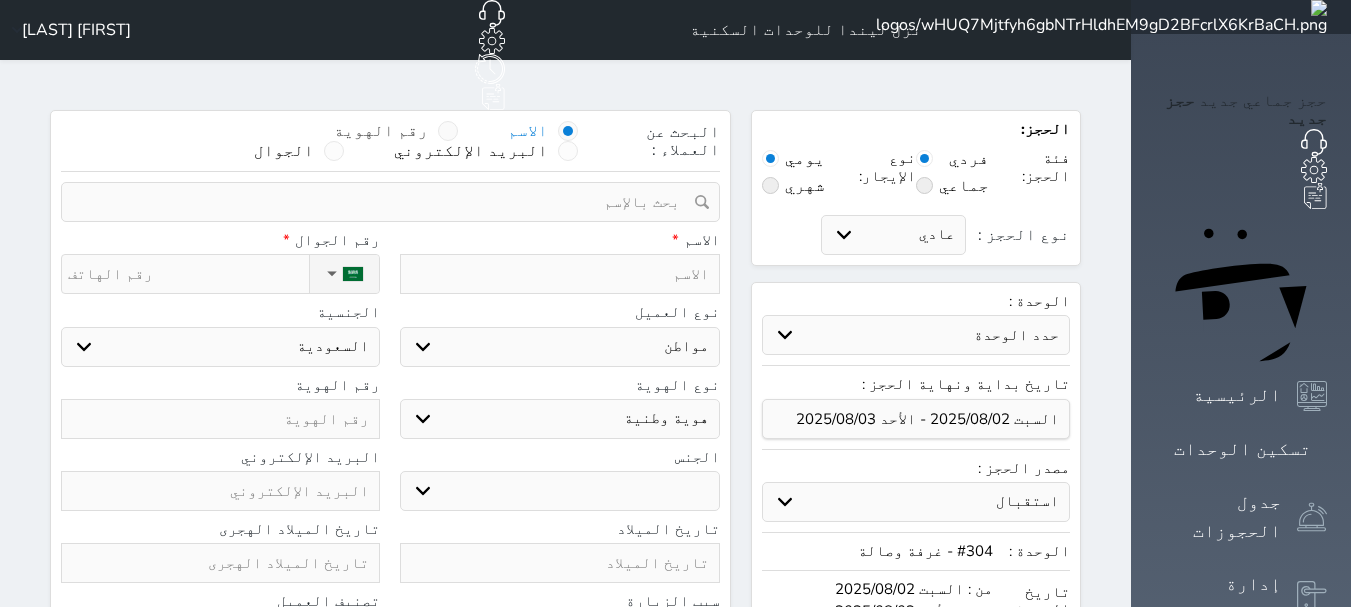 select 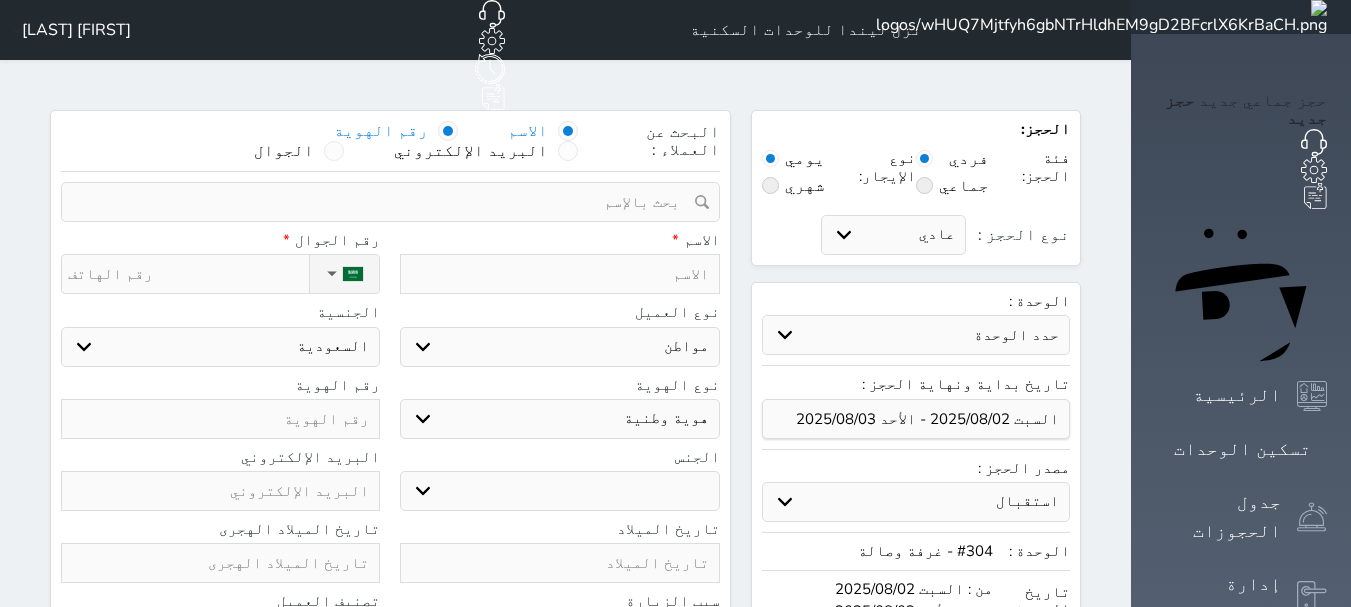 select 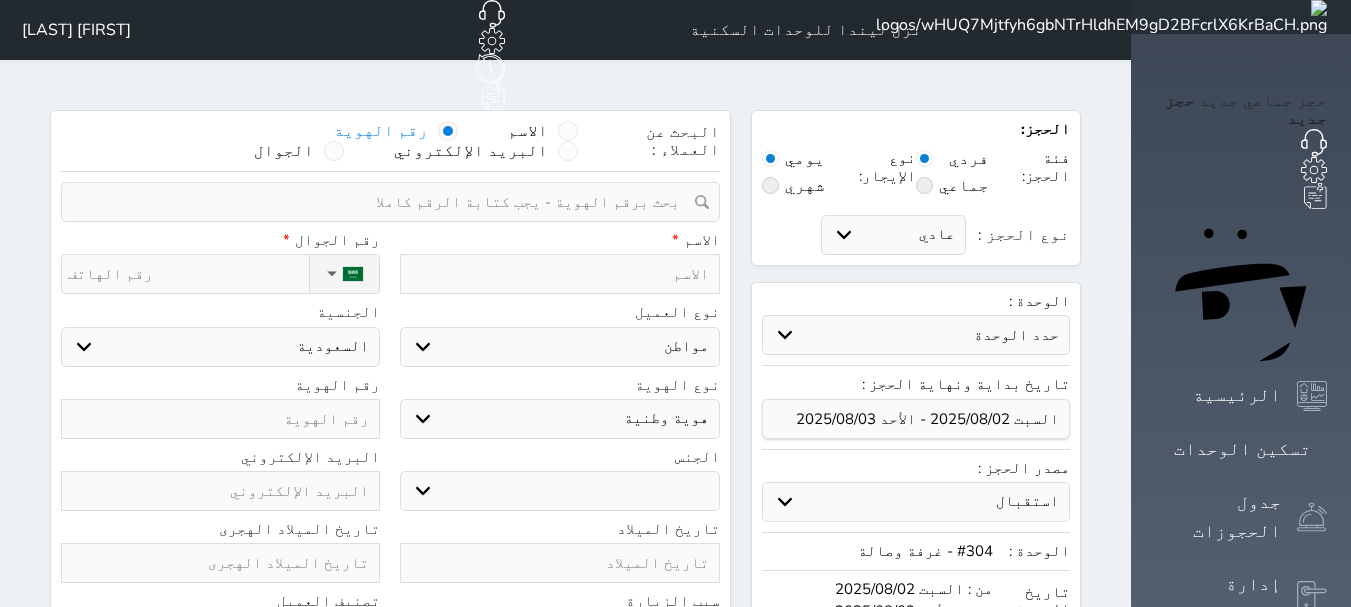 click at bounding box center [383, 202] 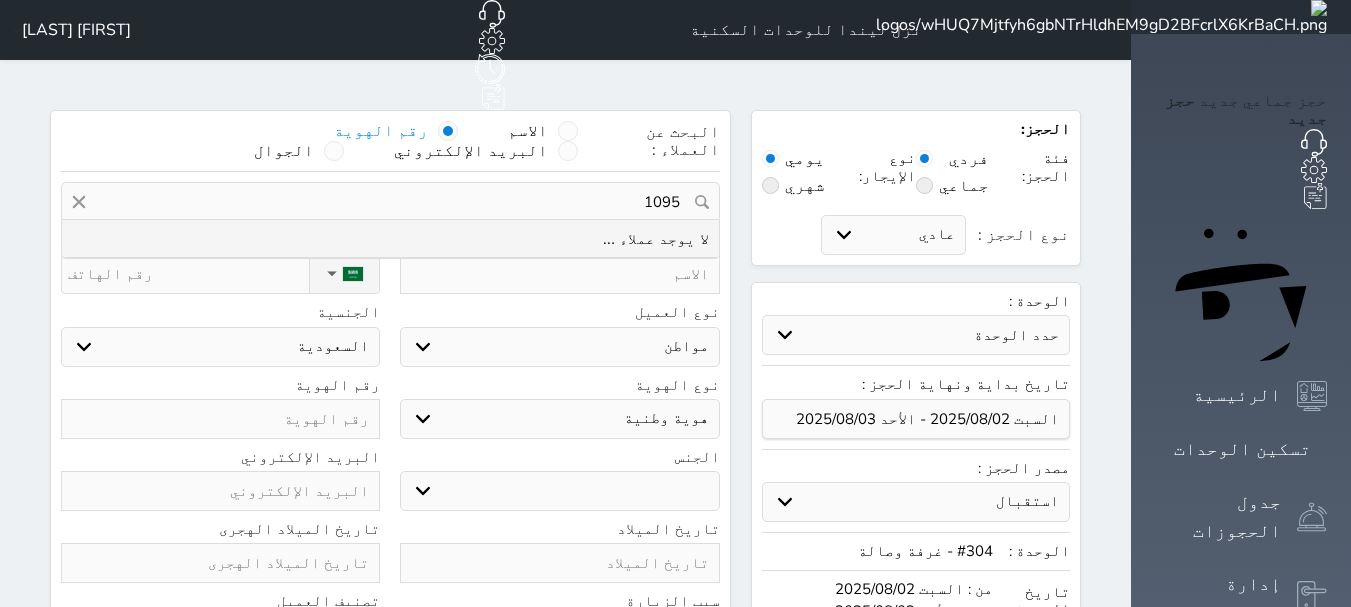 click on "1095" at bounding box center [390, 202] 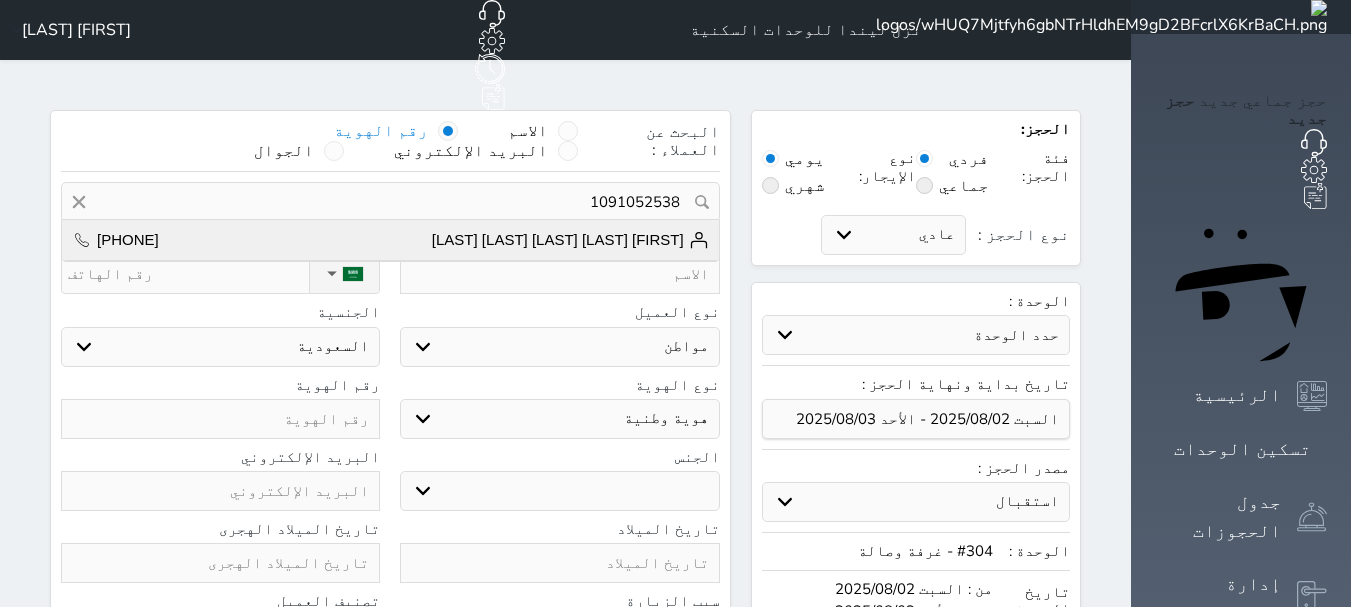 click on "[FIRST] [LAST] [LAST] [LAST] [LAST] [PHONE]" at bounding box center [390, 240] 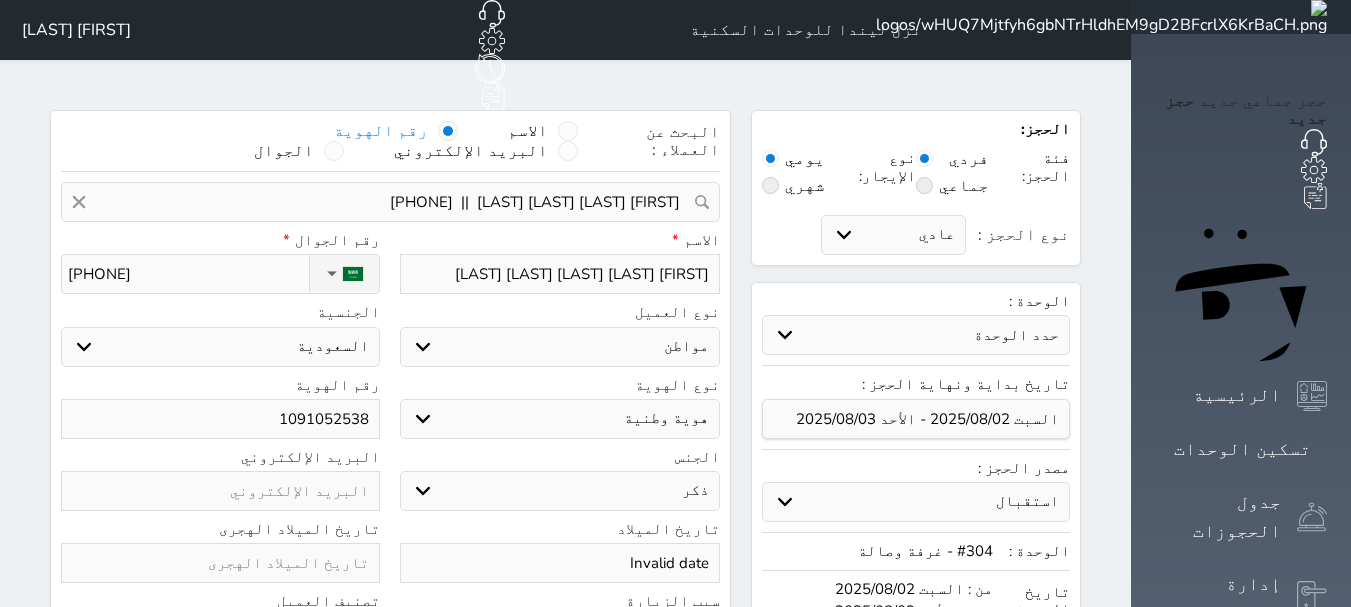 select 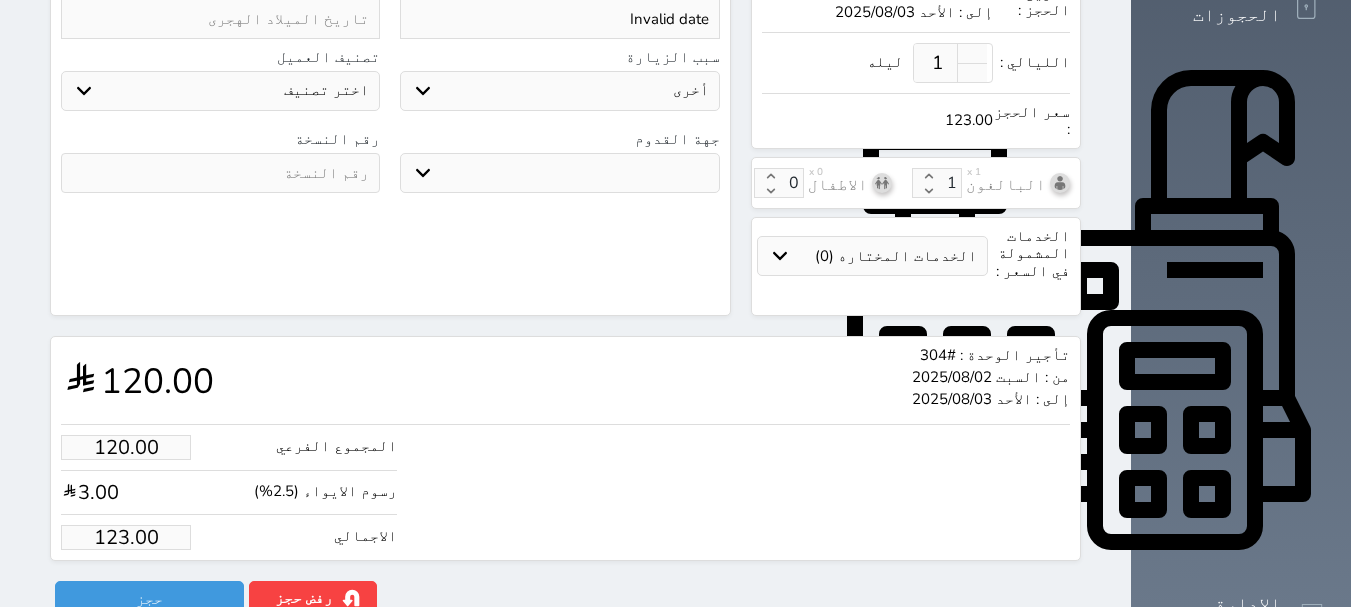 scroll, scrollTop: 600, scrollLeft: 0, axis: vertical 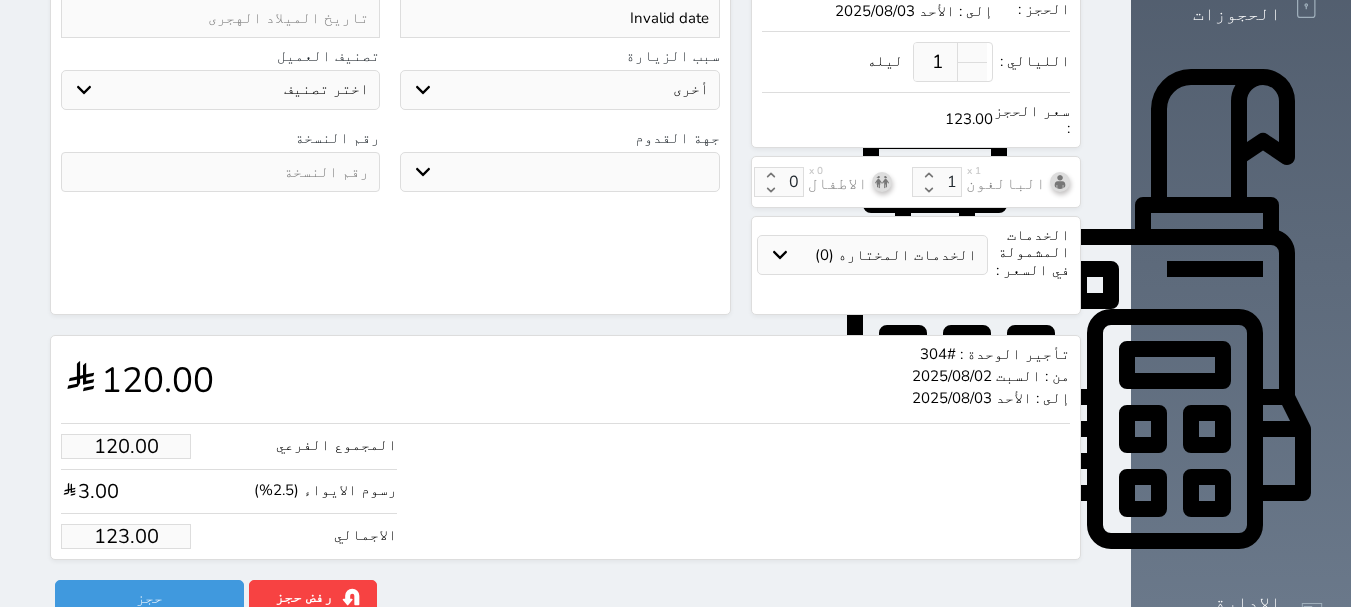 click on "123.00" at bounding box center [126, 536] 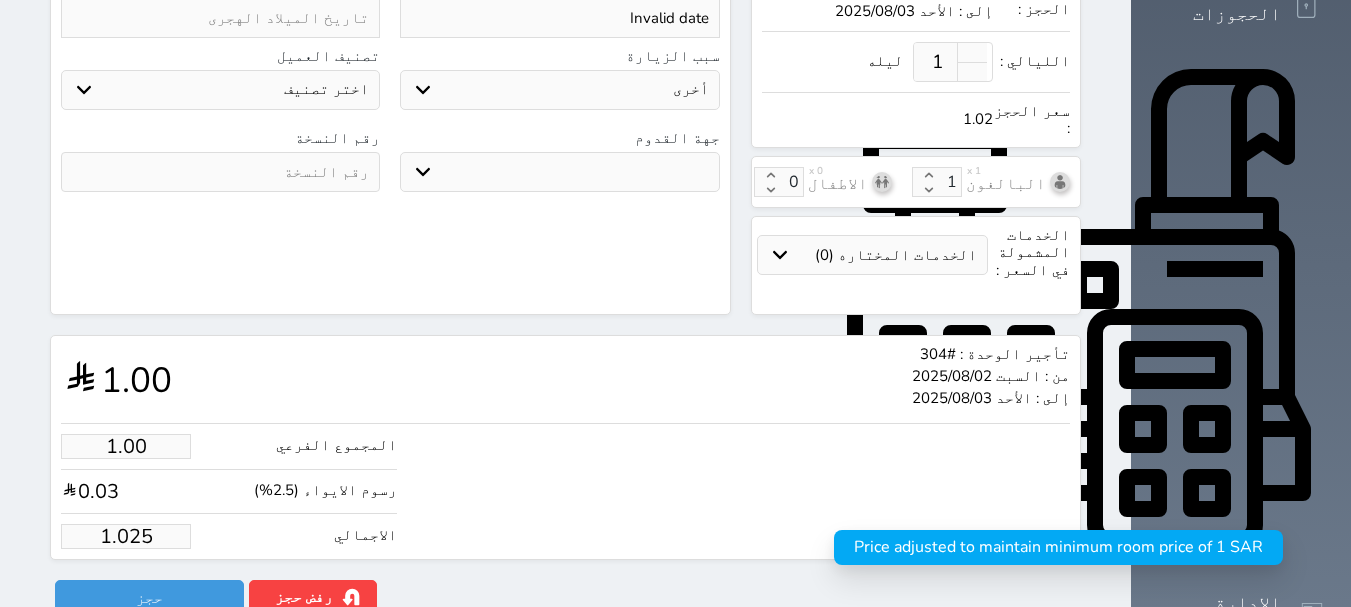click on "1.025" at bounding box center (126, 536) 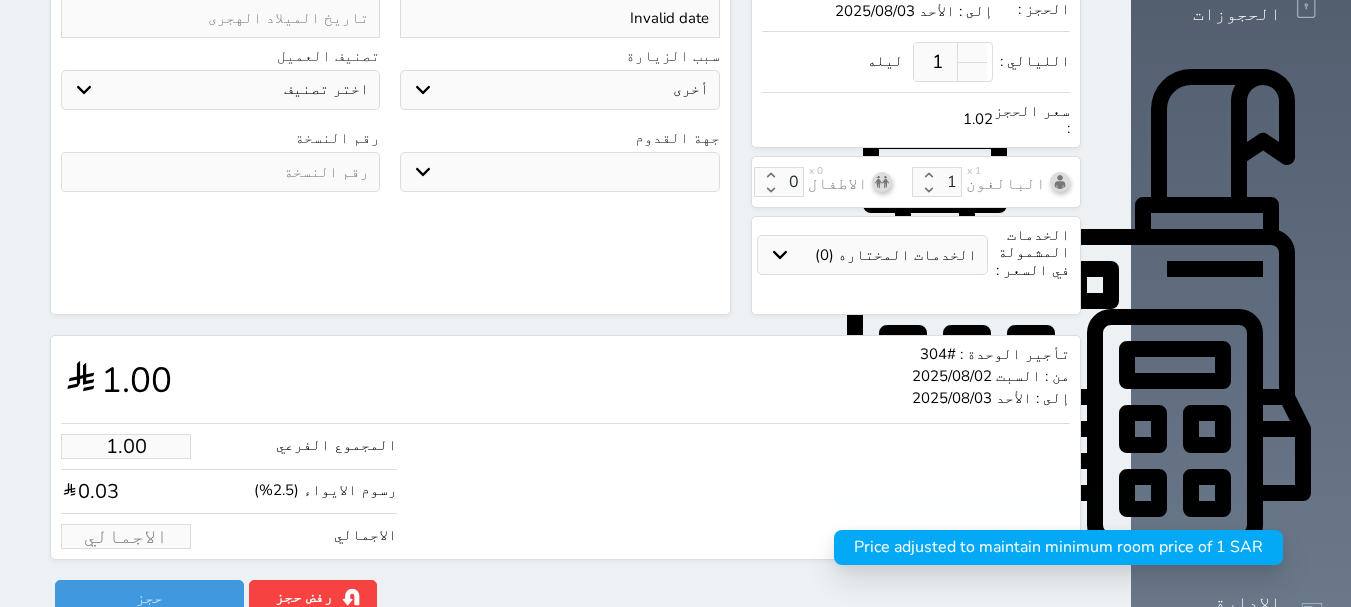 type on "1.95" 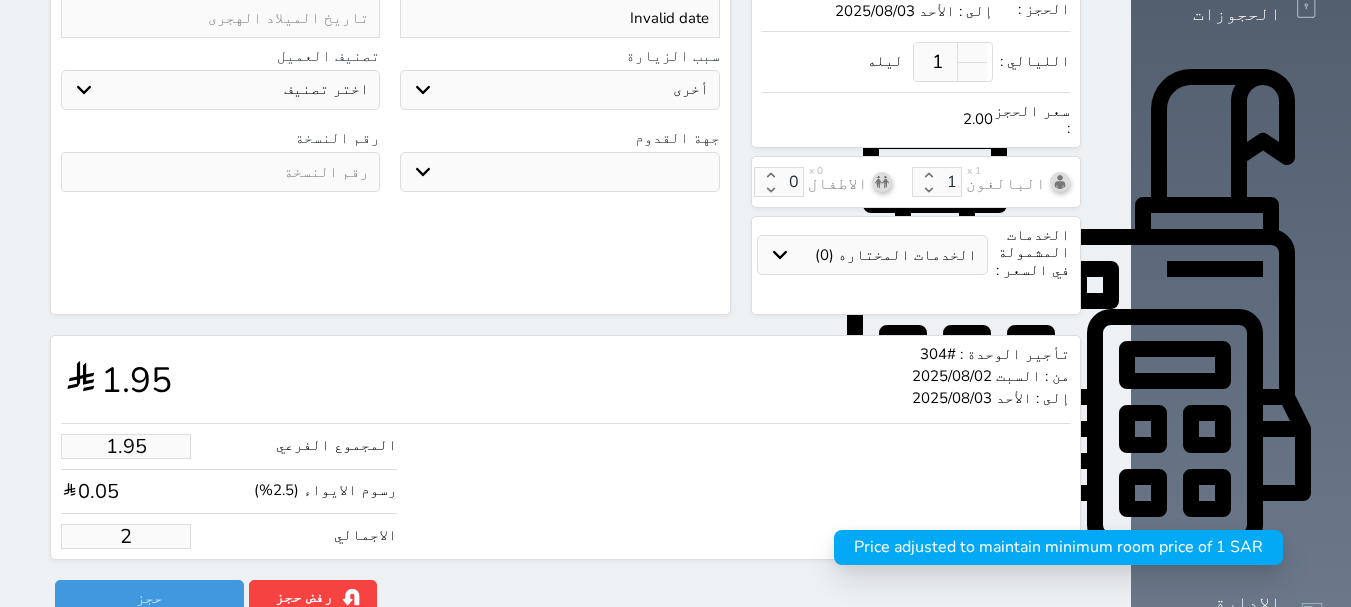 type on "19.51" 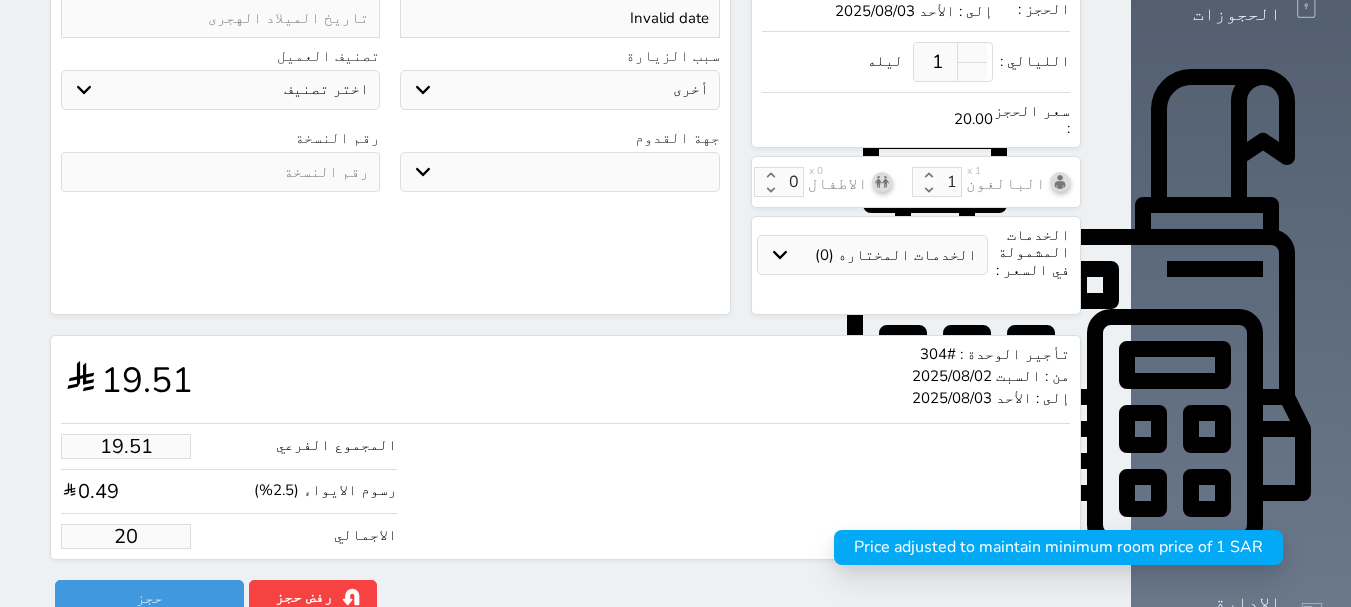 type on "195.12" 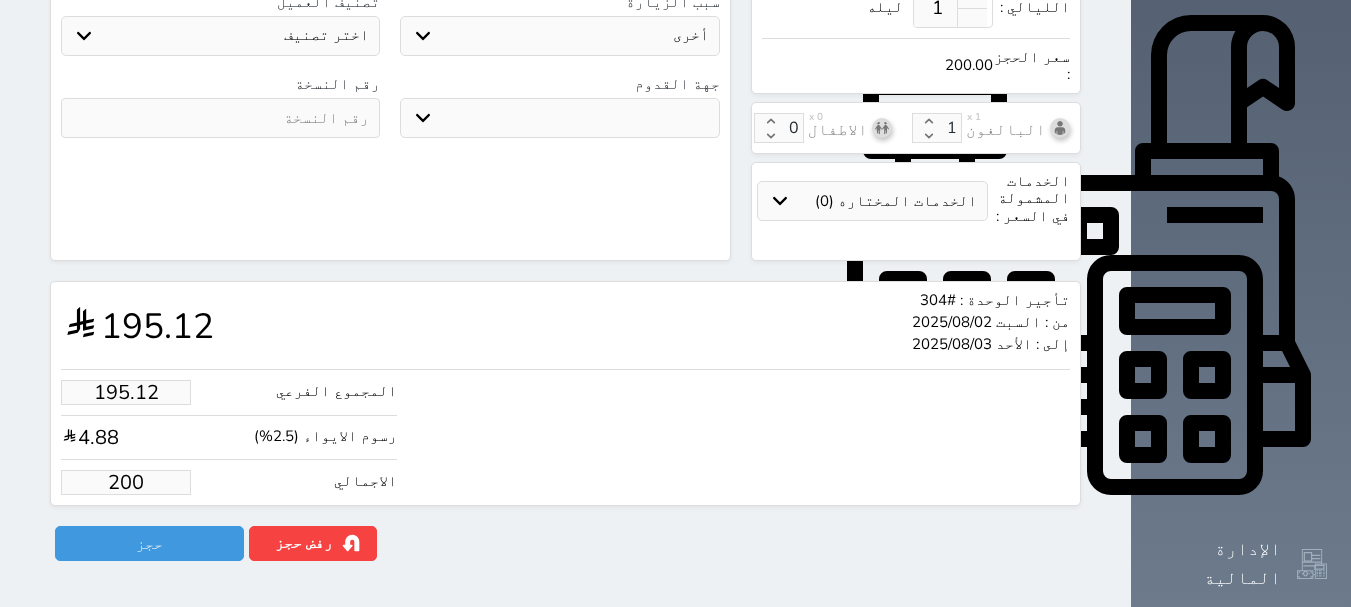 scroll, scrollTop: 702, scrollLeft: 0, axis: vertical 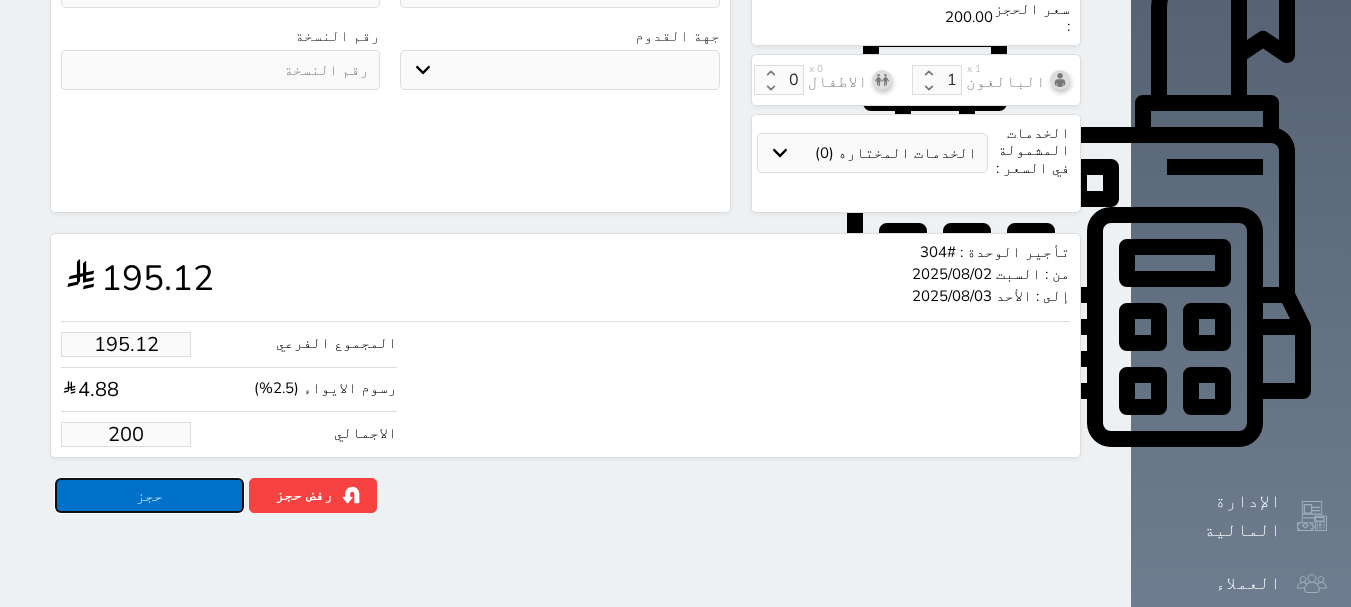 type on "200.00" 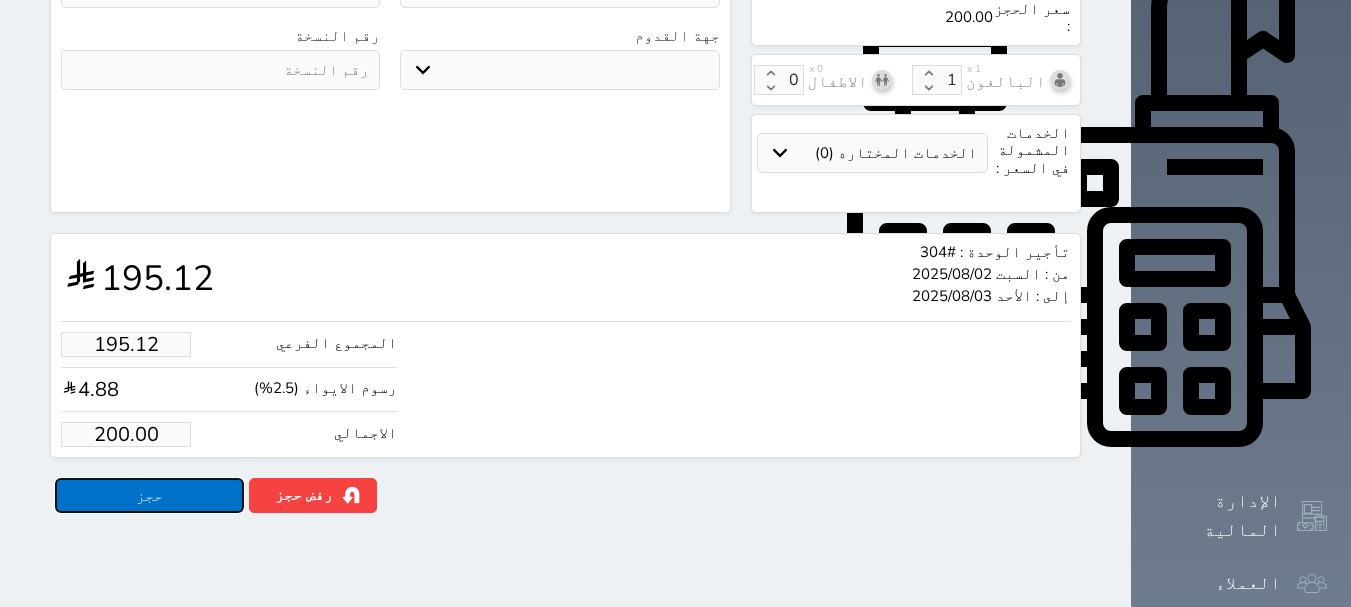 click on "حجز" at bounding box center [149, 495] 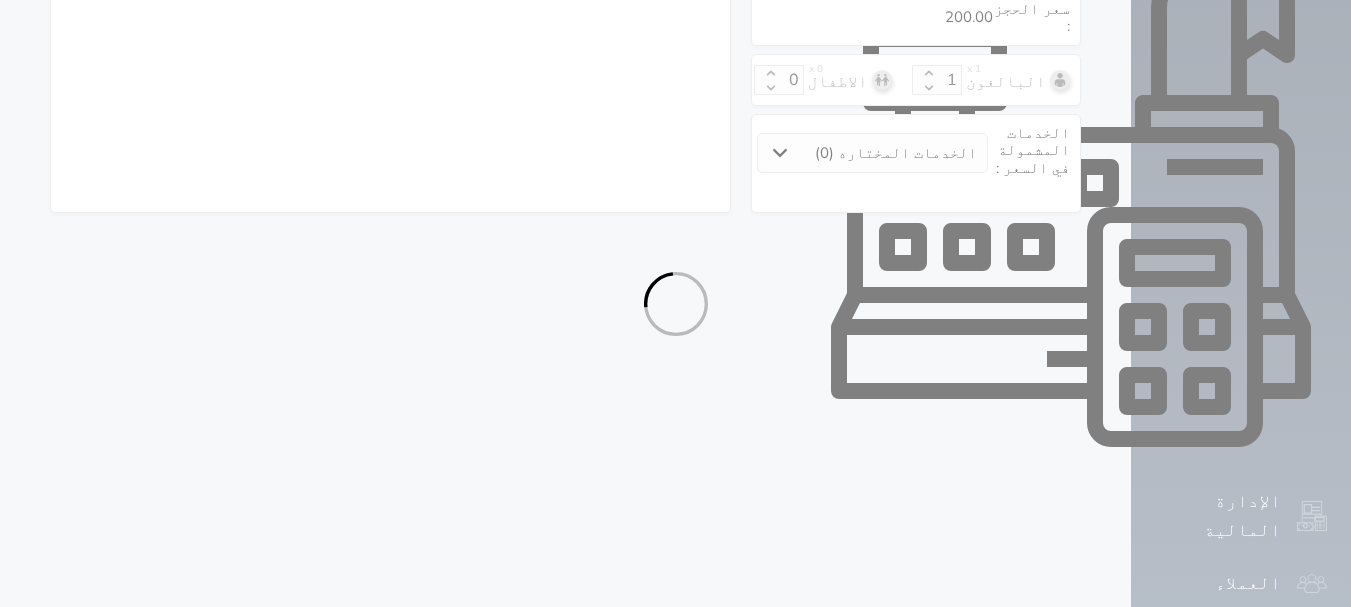 select on "1" 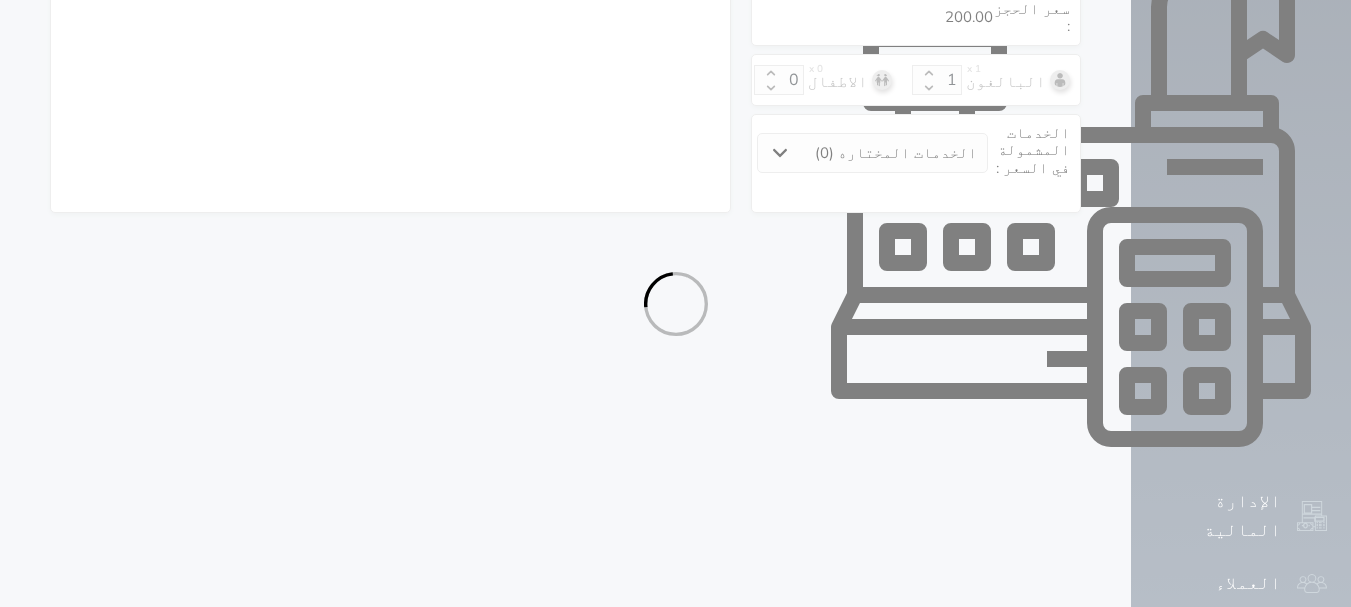 select on "113" 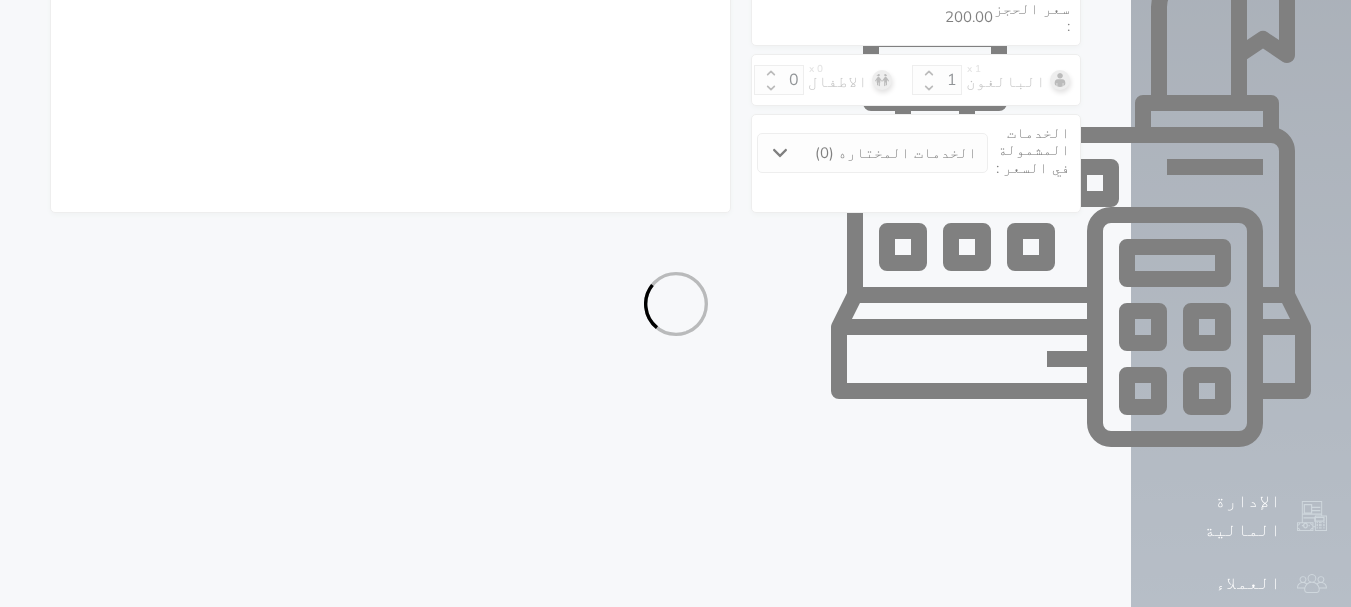 select on "1" 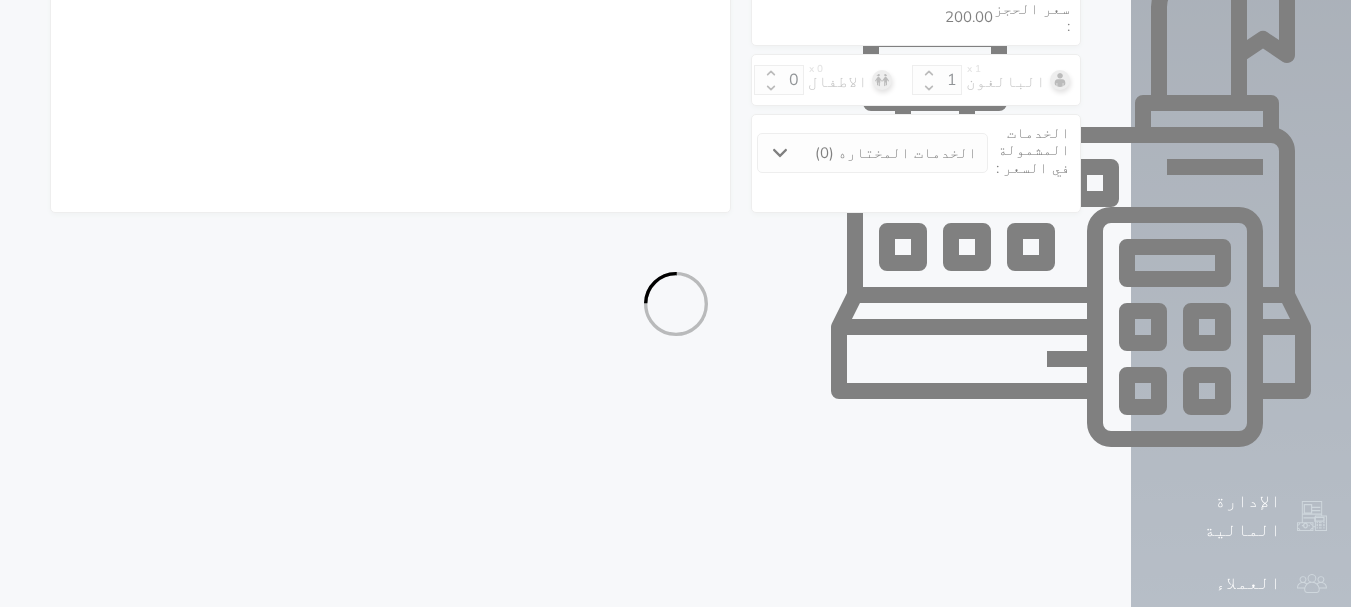 select on "7" 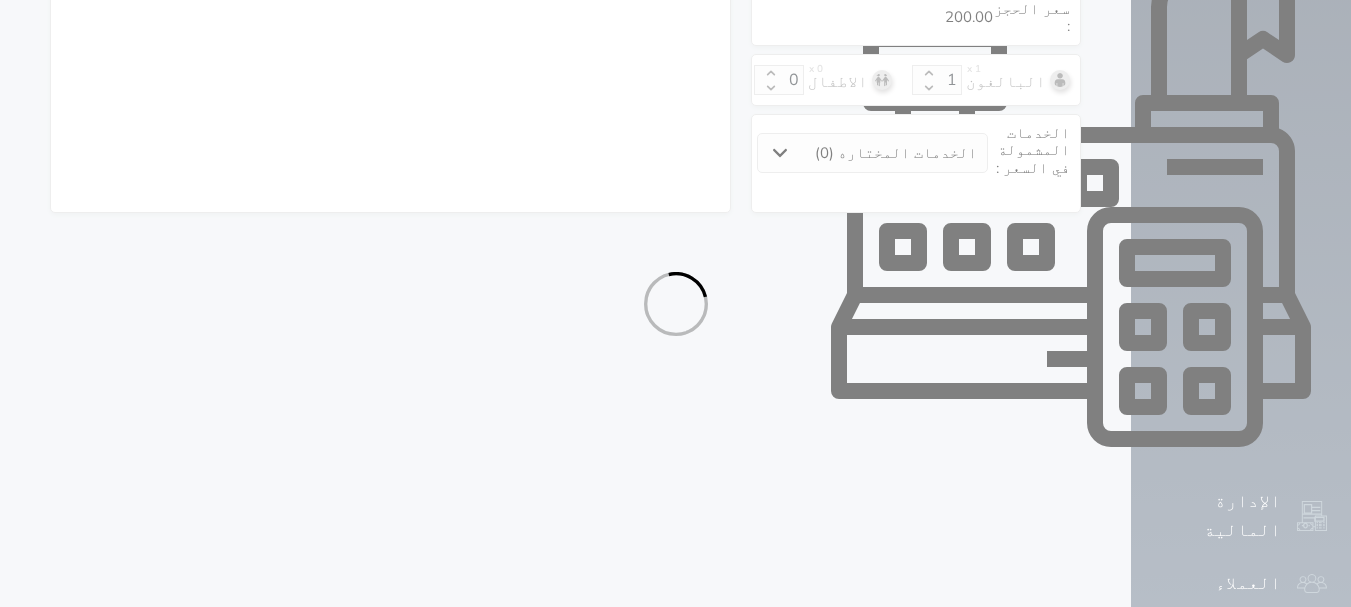 select 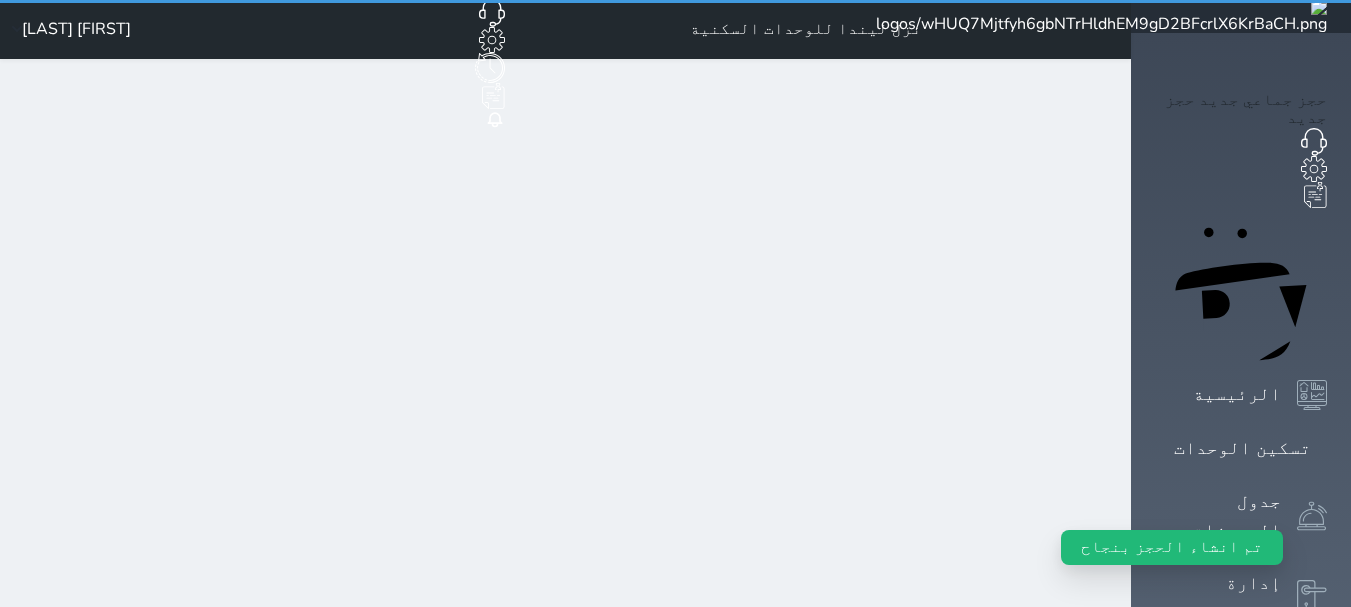 scroll, scrollTop: 0, scrollLeft: 0, axis: both 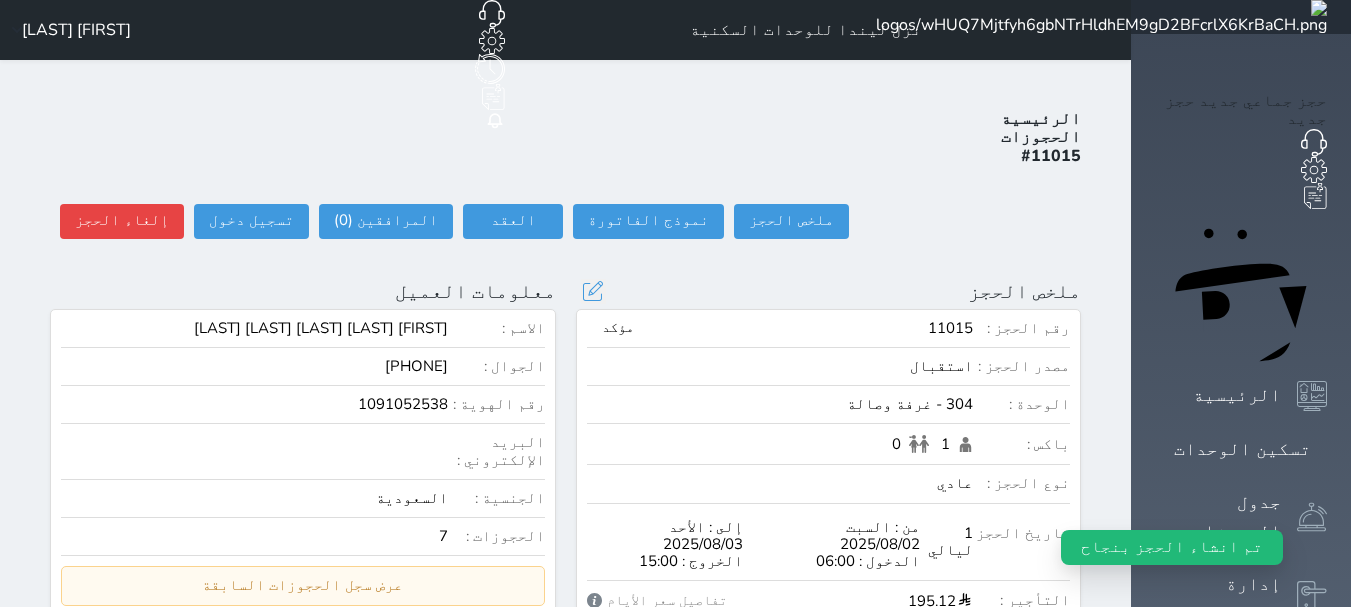 select 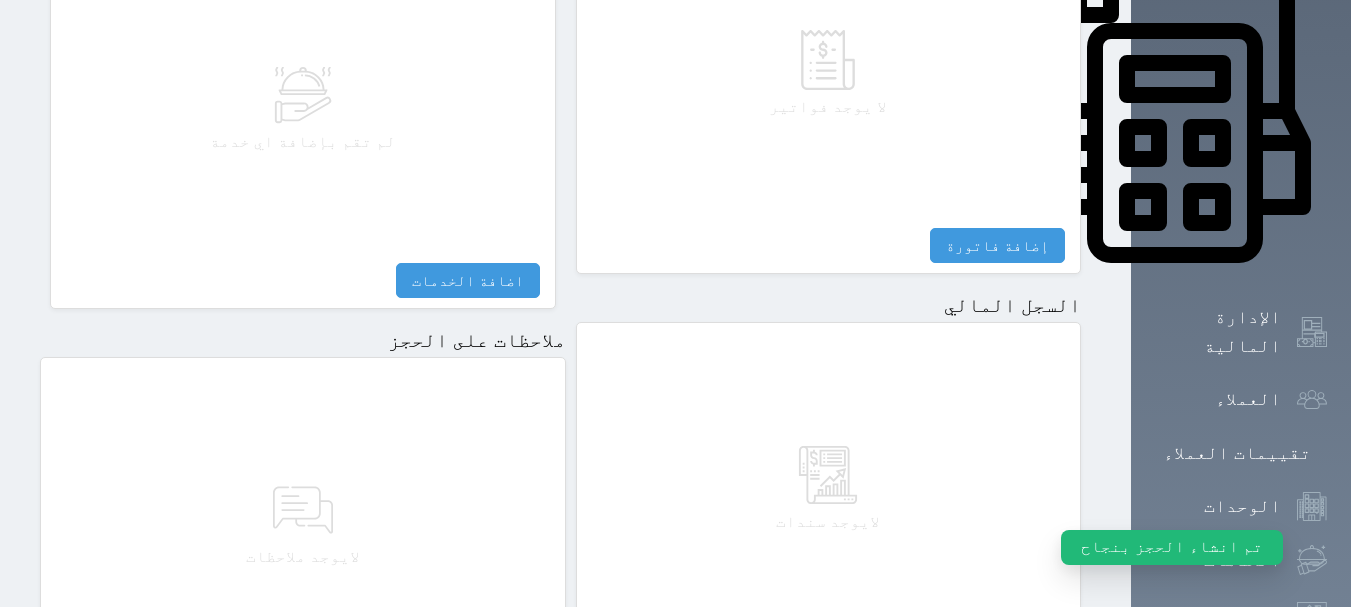 scroll, scrollTop: 1000, scrollLeft: 0, axis: vertical 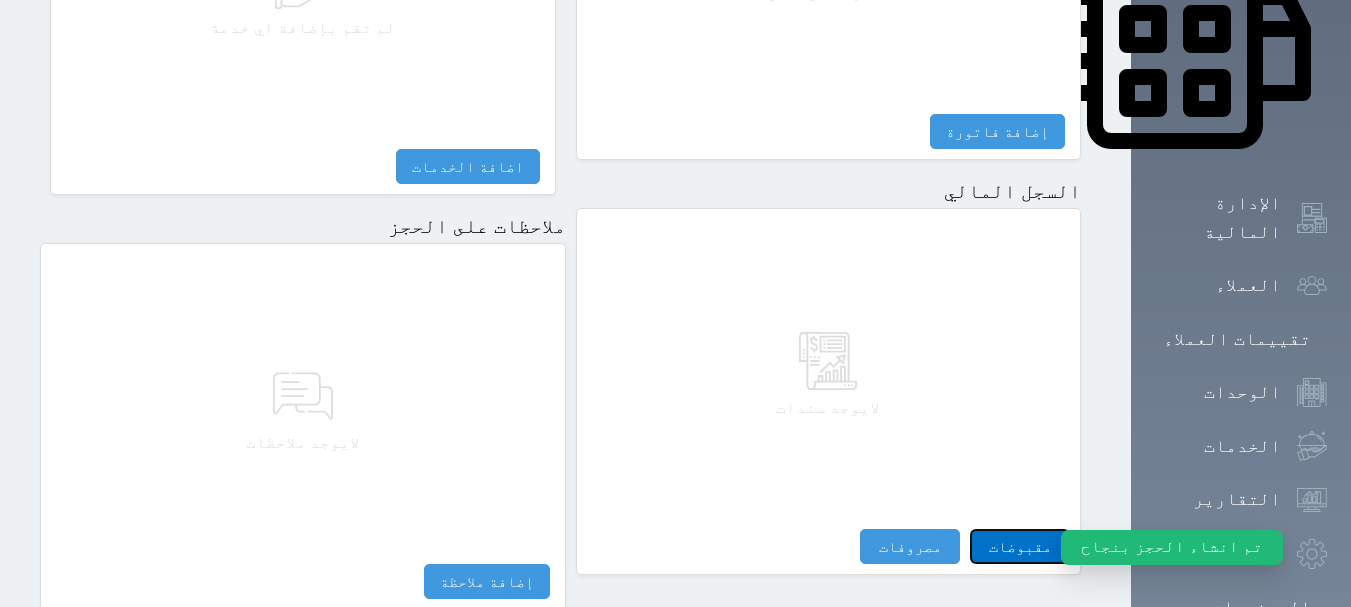 click on "مقبوضات" at bounding box center (1020, 546) 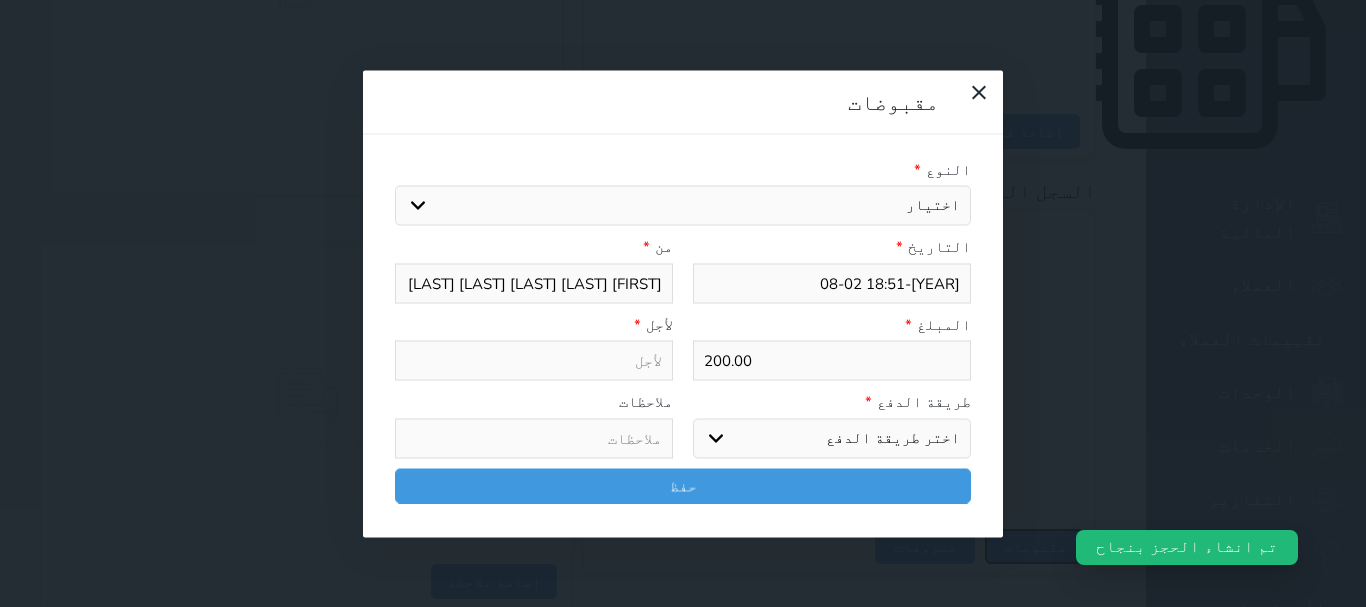 select 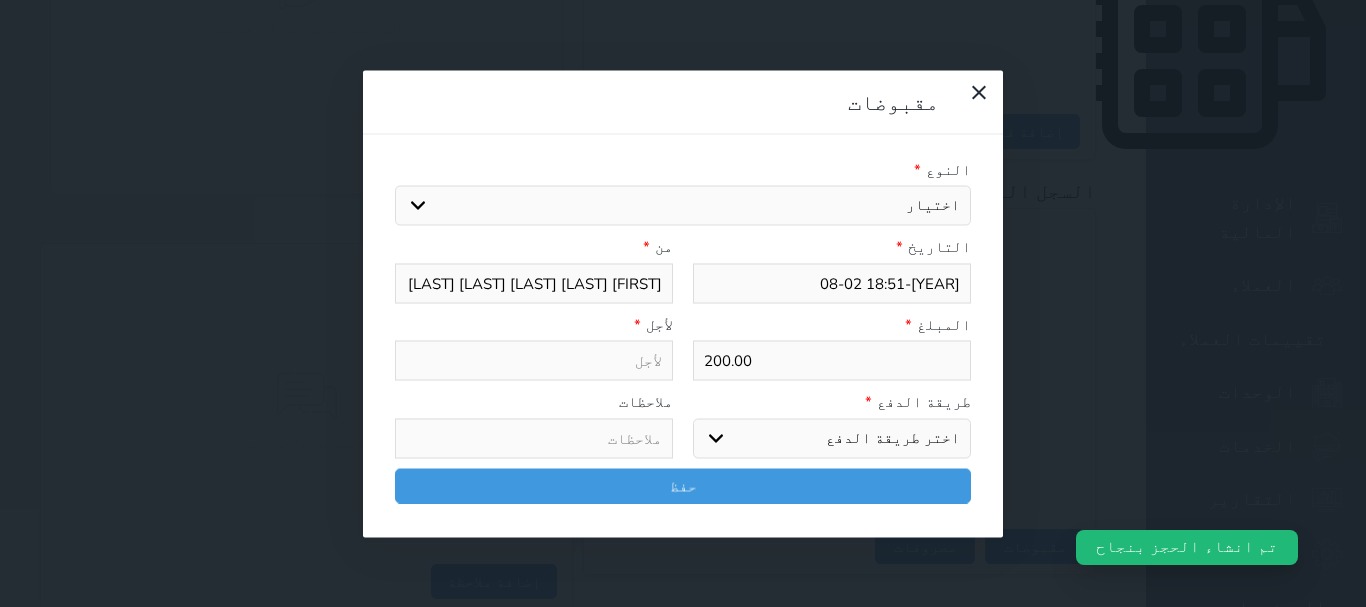 click on "اختيار   مقبوضات عامة قيمة إيجار فواتير تامين عربون لا ينطبق آخر مغسلة واي فاي - الإنترنت مواقف السيارات طعام الأغذية والمشروبات مشروبات المشروبات الباردة المشروبات الساخنة الإفطار غداء عشاء مخبز و كعك حمام سباحة الصالة الرياضية سبا و خدمات الجمال اختيار وإسقاط (خدمات النقل) ميني بار كابل - تلفزيون سرير إضافي تصفيف الشعر التسوق خدمات الجولات السياحية المنظمة خدمات الدليل السياحي سند لأمر" at bounding box center (683, 206) 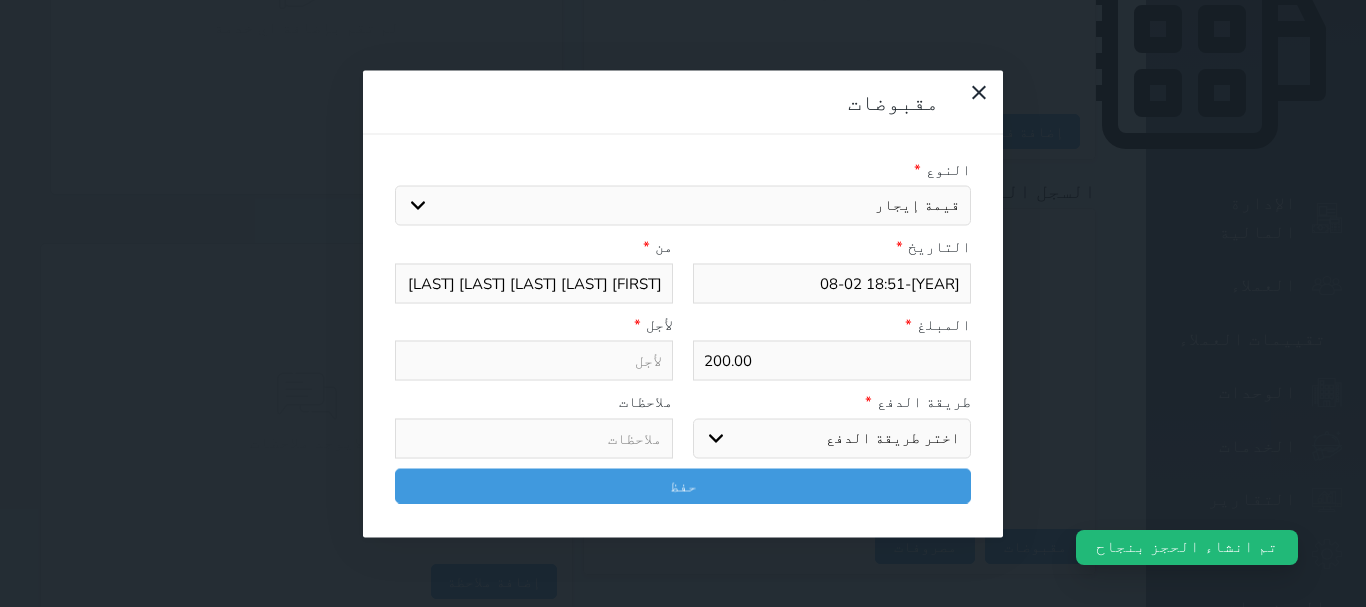 click on "اختيار   مقبوضات عامة قيمة إيجار فواتير تامين عربون لا ينطبق آخر مغسلة واي فاي - الإنترنت مواقف السيارات طعام الأغذية والمشروبات مشروبات المشروبات الباردة المشروبات الساخنة الإفطار غداء عشاء مخبز و كعك حمام سباحة الصالة الرياضية سبا و خدمات الجمال اختيار وإسقاط (خدمات النقل) ميني بار كابل - تلفزيون سرير إضافي تصفيف الشعر التسوق خدمات الجولات السياحية المنظمة خدمات الدليل السياحي سند لأمر" at bounding box center [683, 206] 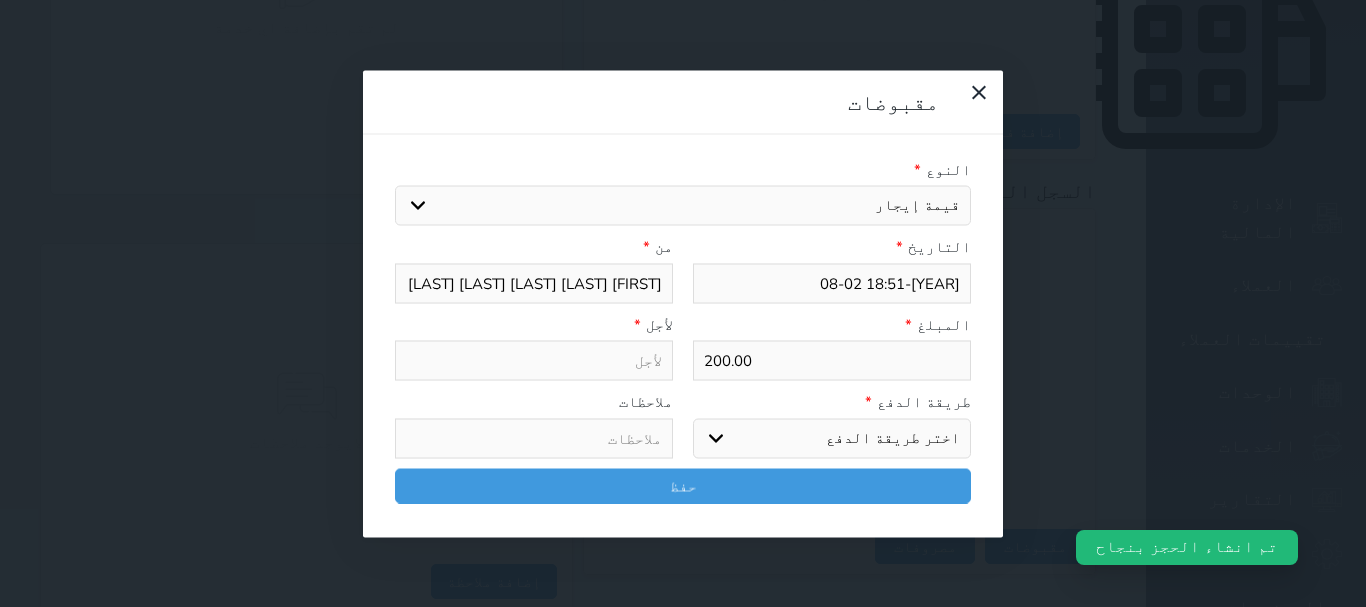 type on "قيمة إيجار - الوحدة - 304" 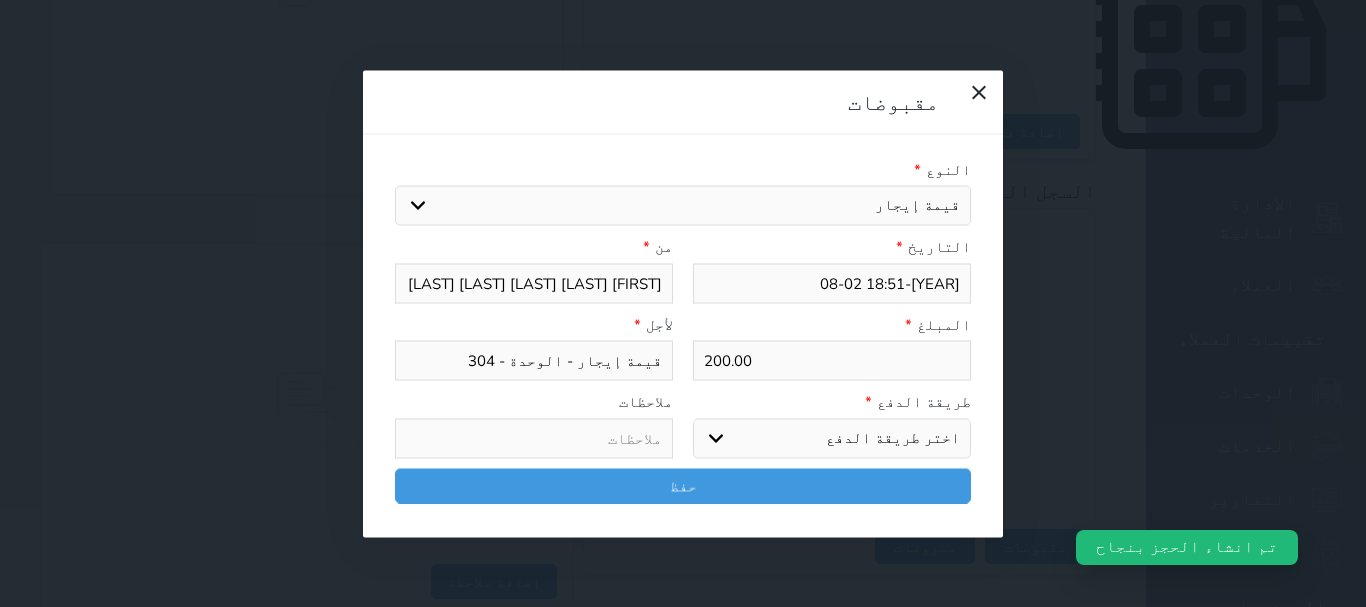 click on "اختر طريقة الدفع   دفع نقدى   تحويل بنكى   مدى   بطاقة ائتمان   آجل" at bounding box center (832, 438) 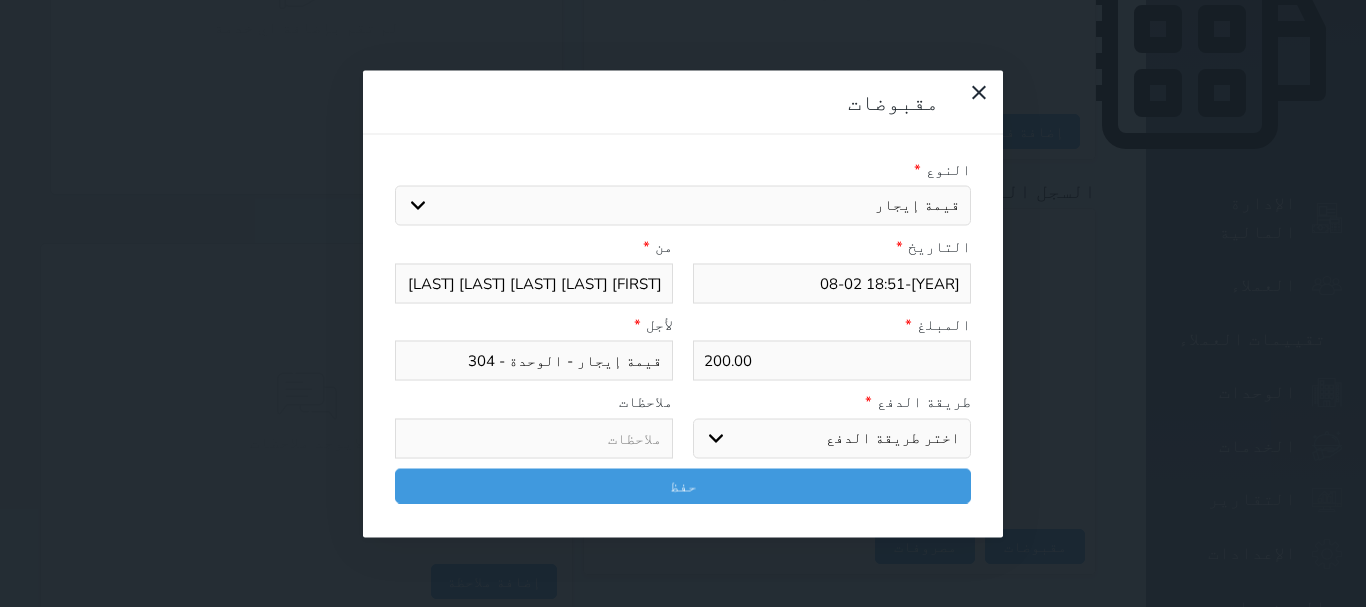 select on "cash" 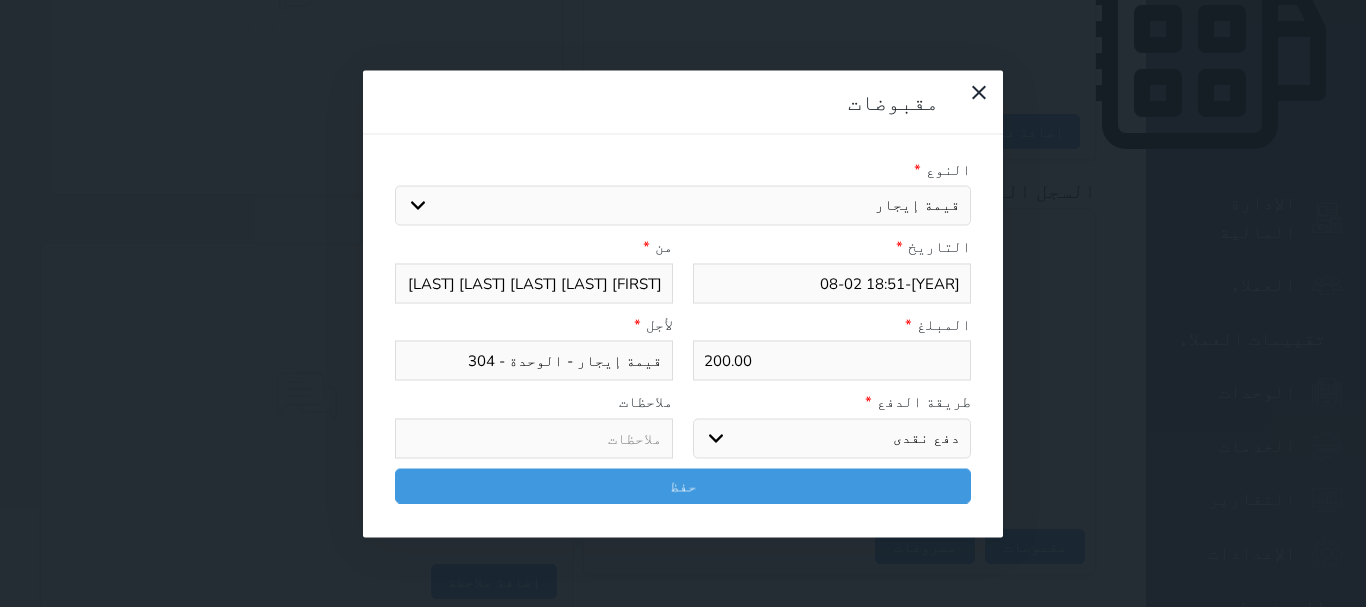 click on "اختر طريقة الدفع   دفع نقدى   تحويل بنكى   مدى   بطاقة ائتمان   آجل" at bounding box center [832, 438] 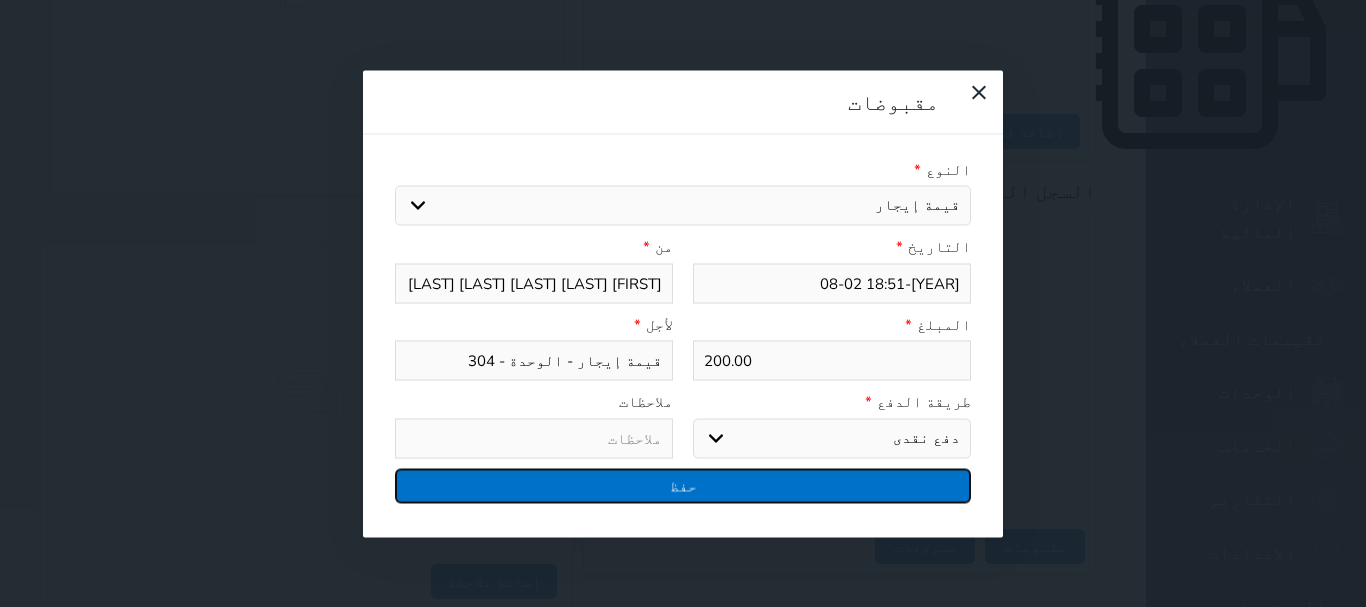 click on "حفظ" at bounding box center (683, 485) 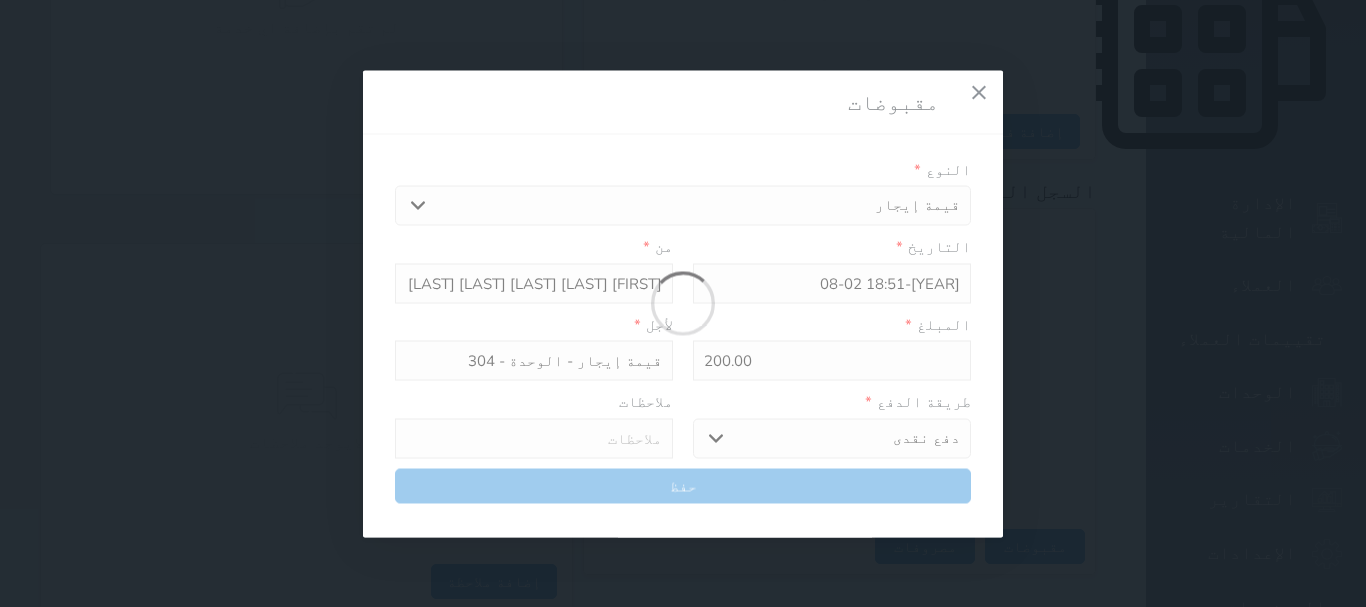 select 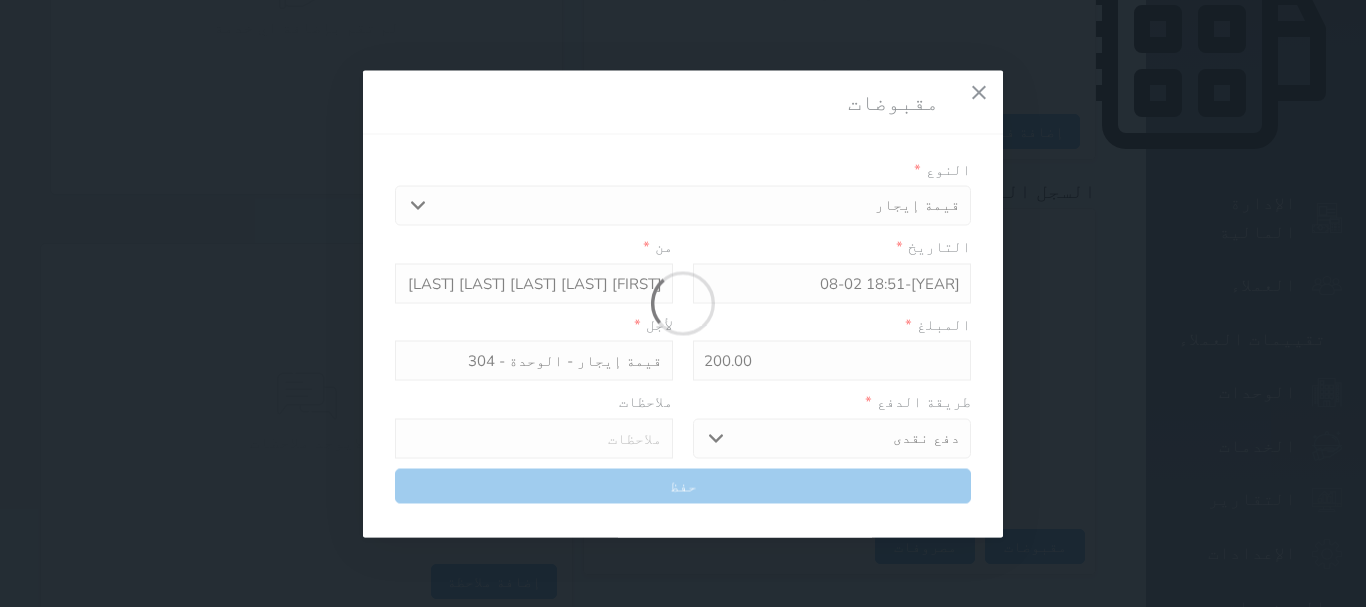 type 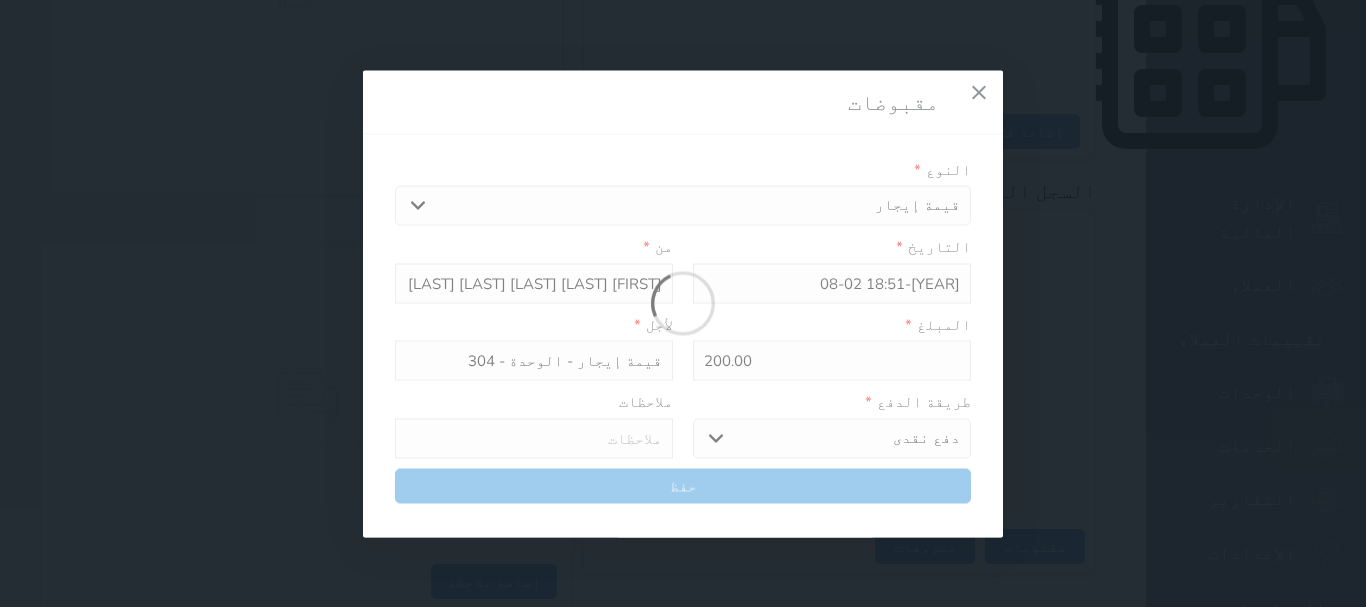 type on "0" 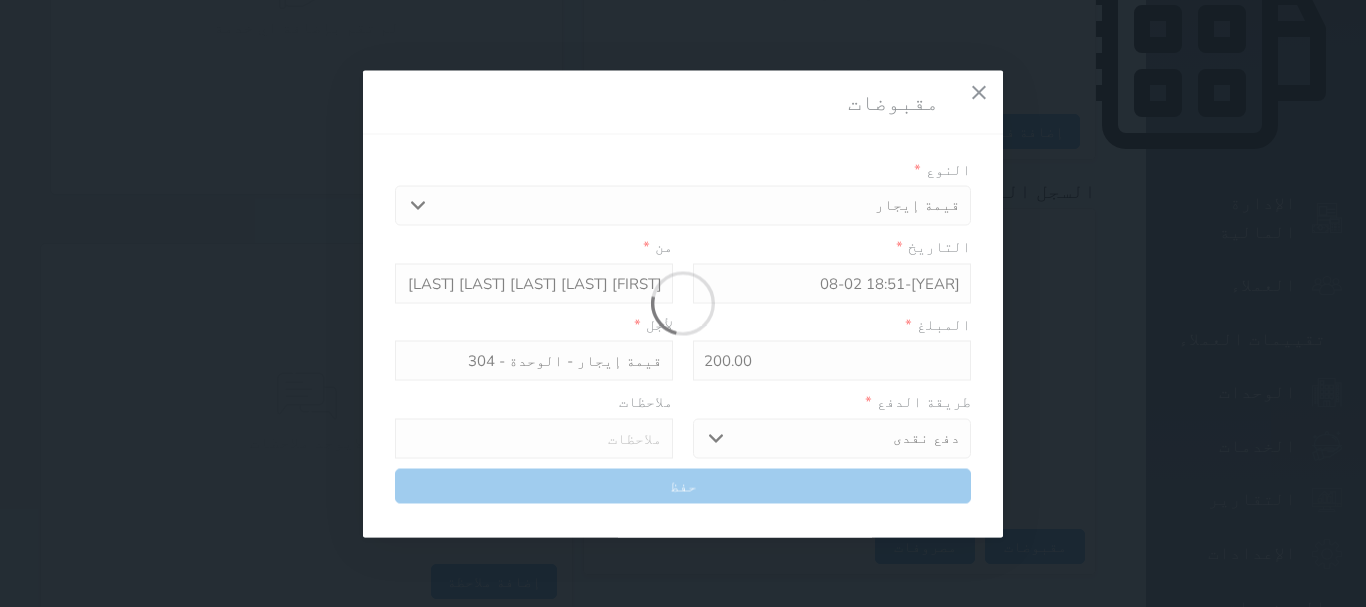 select 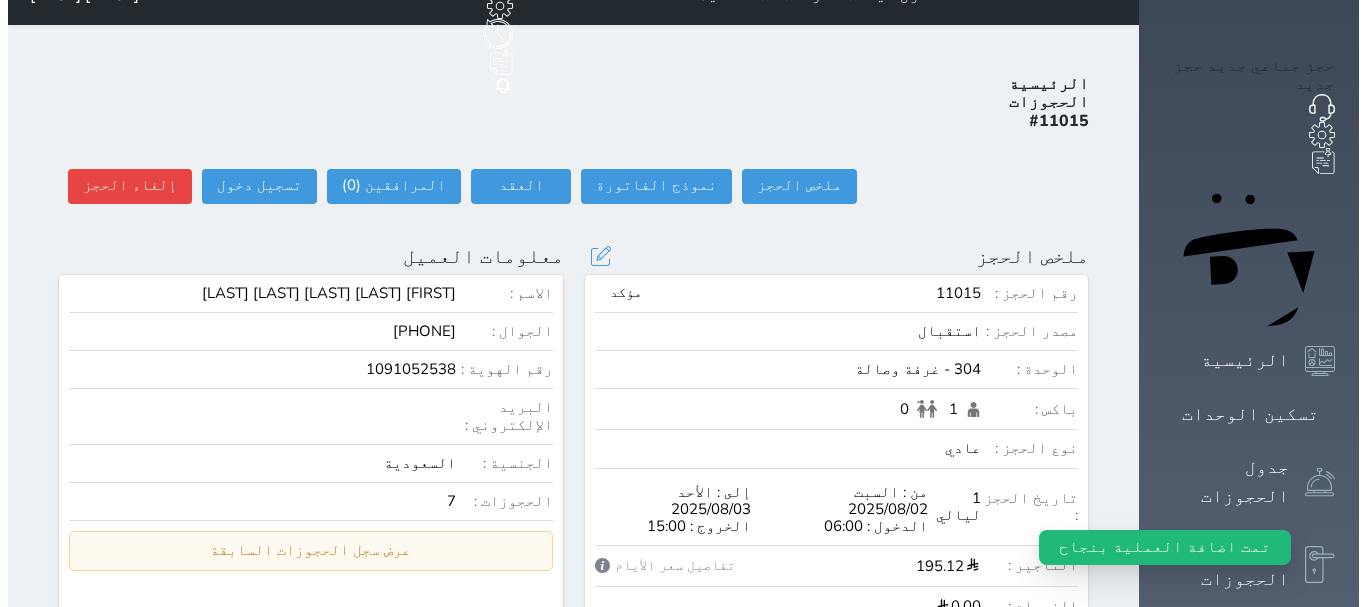 scroll, scrollTop: 0, scrollLeft: 0, axis: both 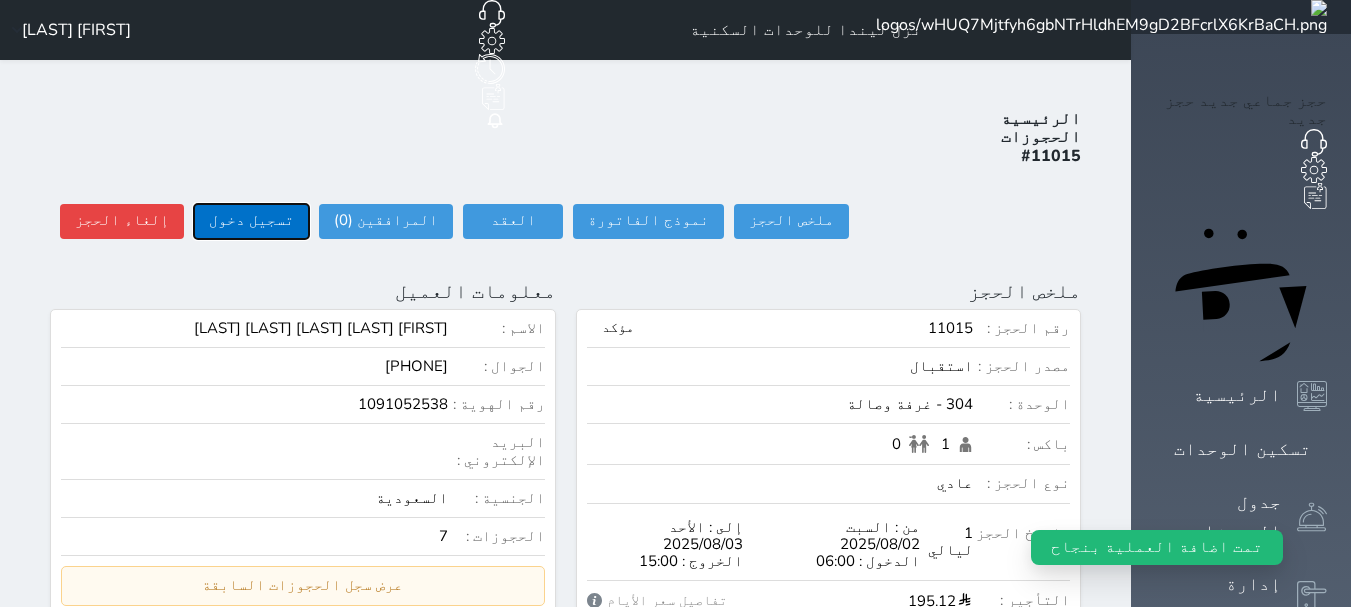 click on "تسجيل دخول" at bounding box center [251, 221] 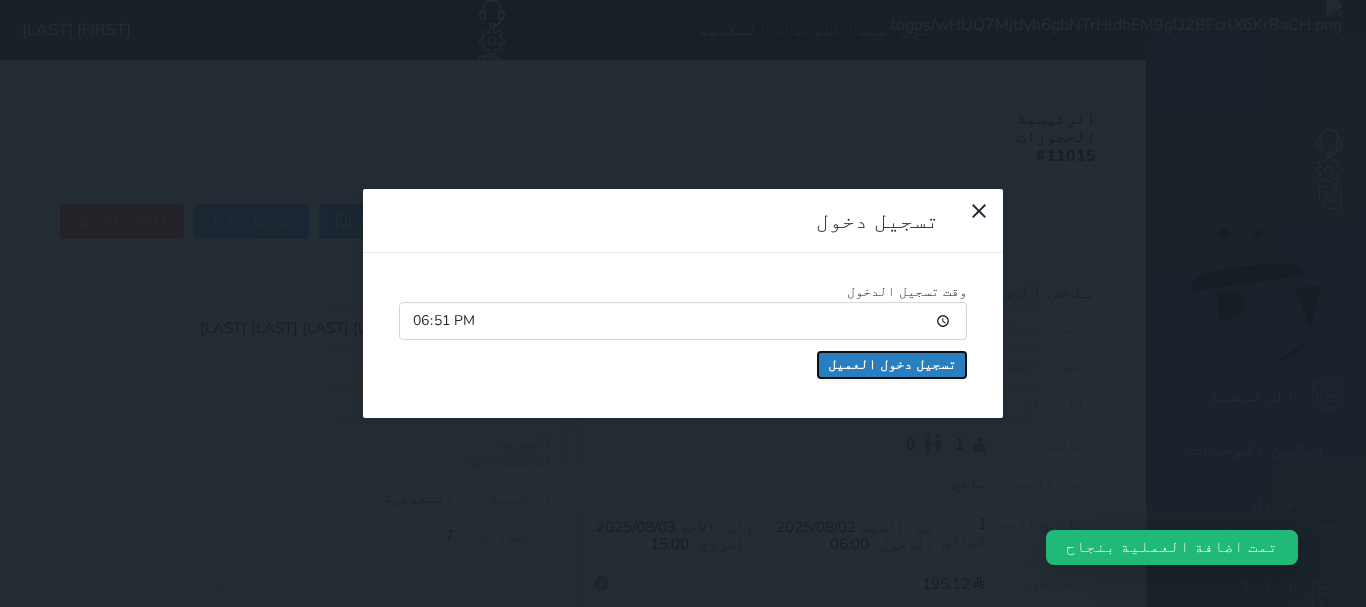 click on "تسجيل دخول العميل" at bounding box center [892, 365] 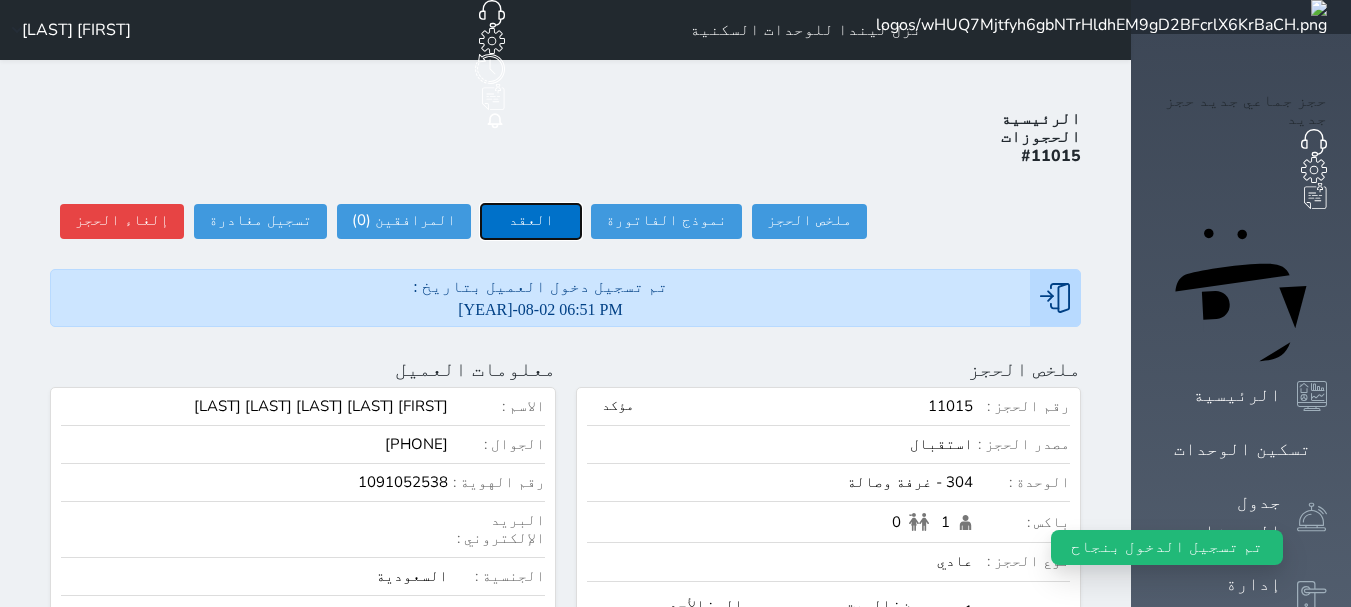 click on "العقد" at bounding box center [531, 221] 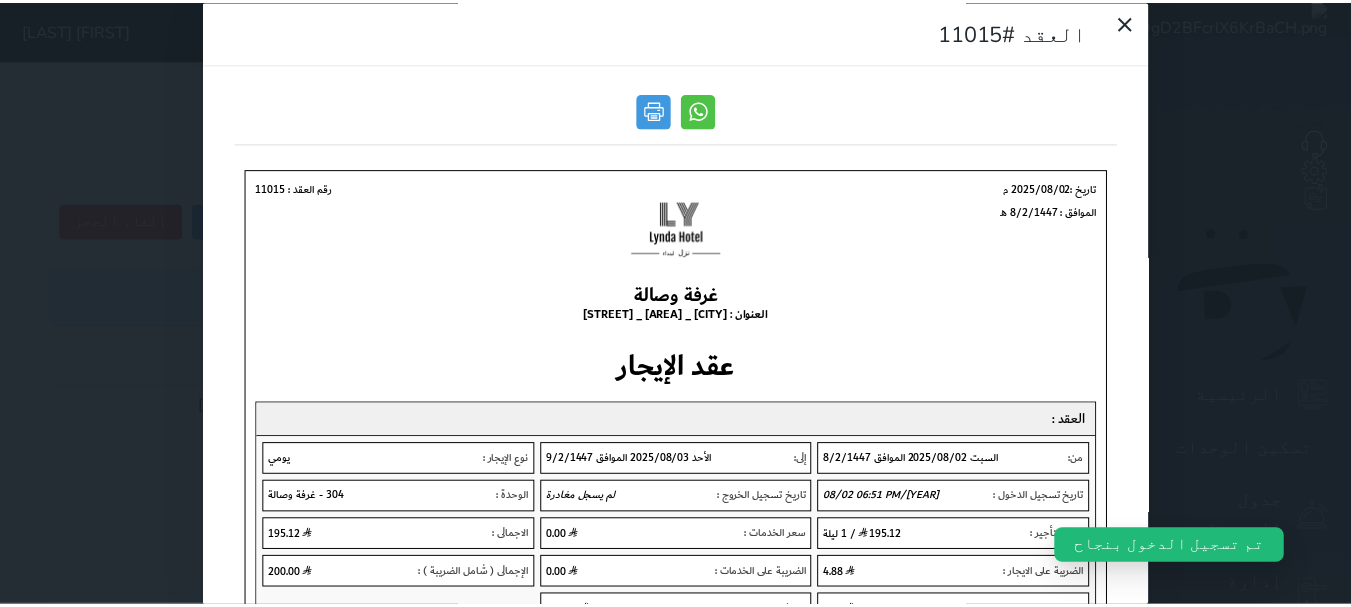 scroll, scrollTop: 0, scrollLeft: 0, axis: both 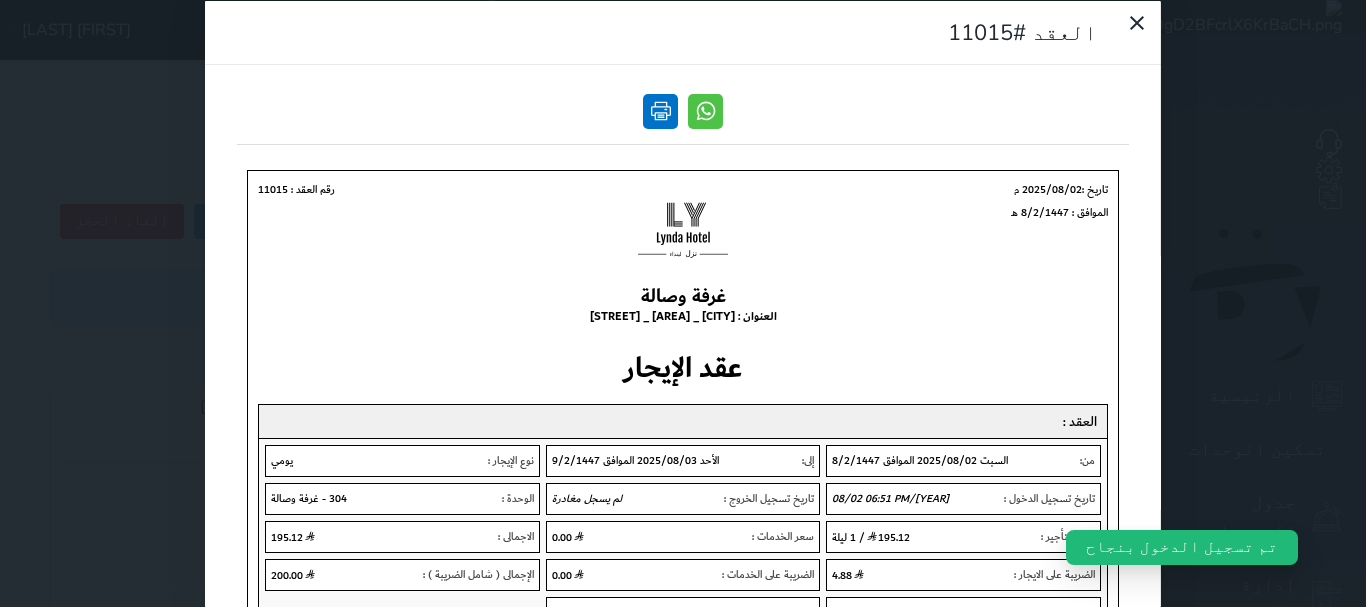 click at bounding box center [660, 110] 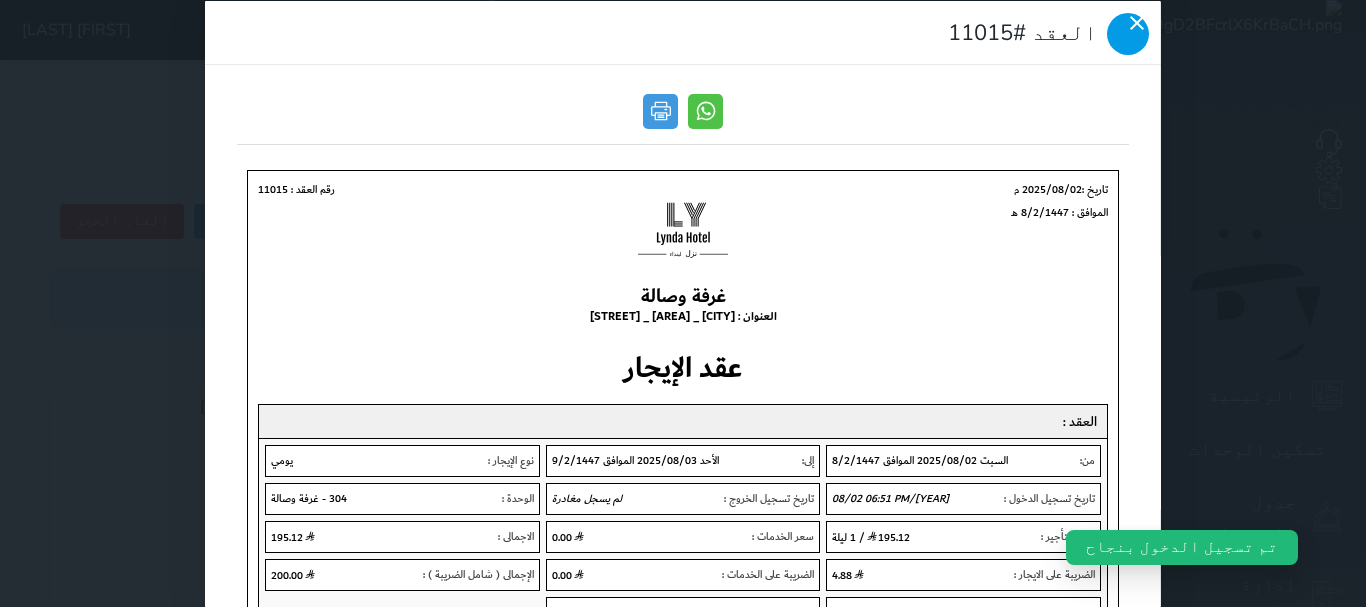 click 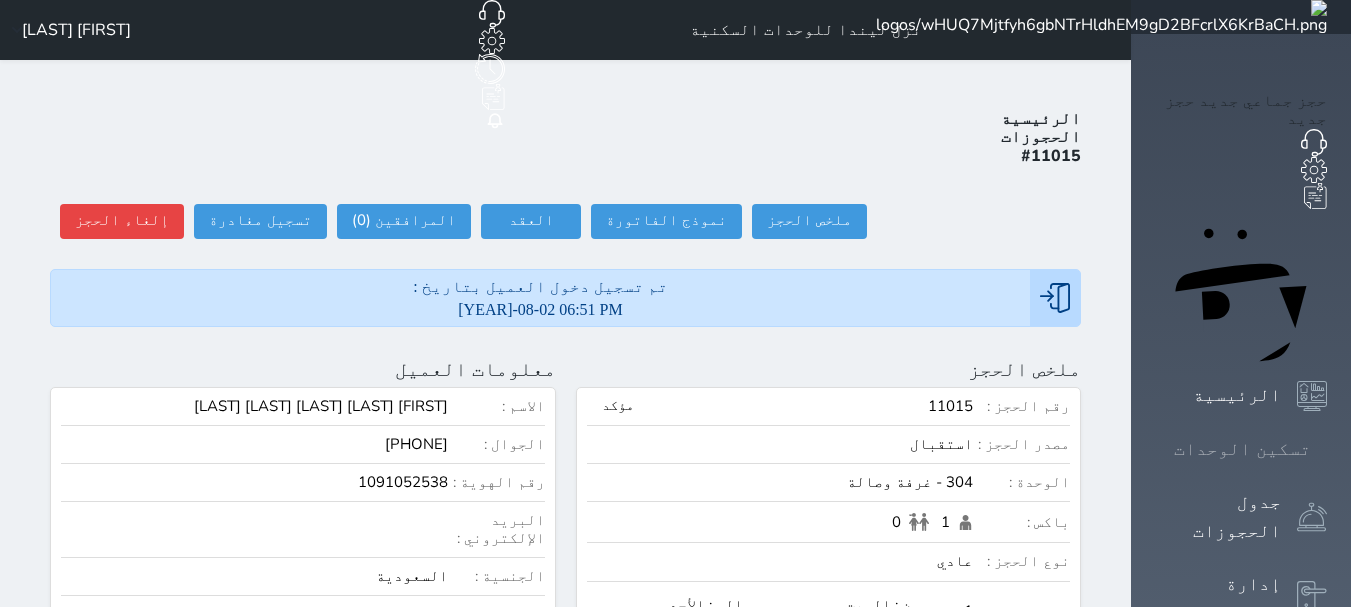 click 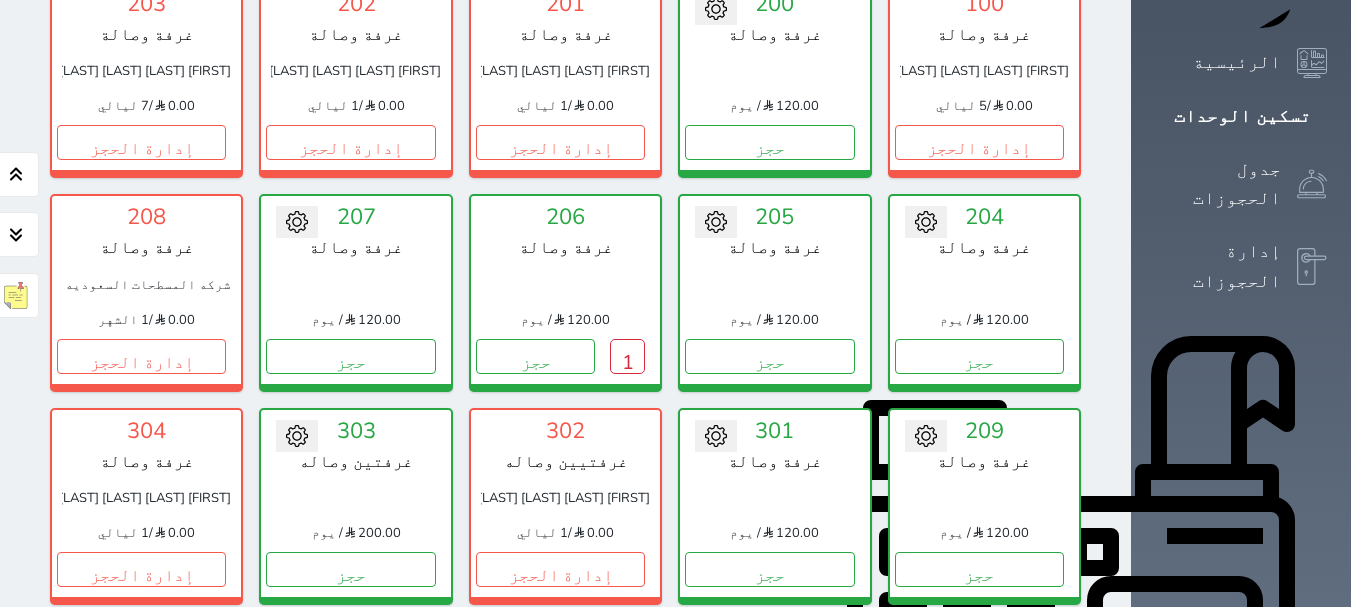 scroll, scrollTop: 233, scrollLeft: 0, axis: vertical 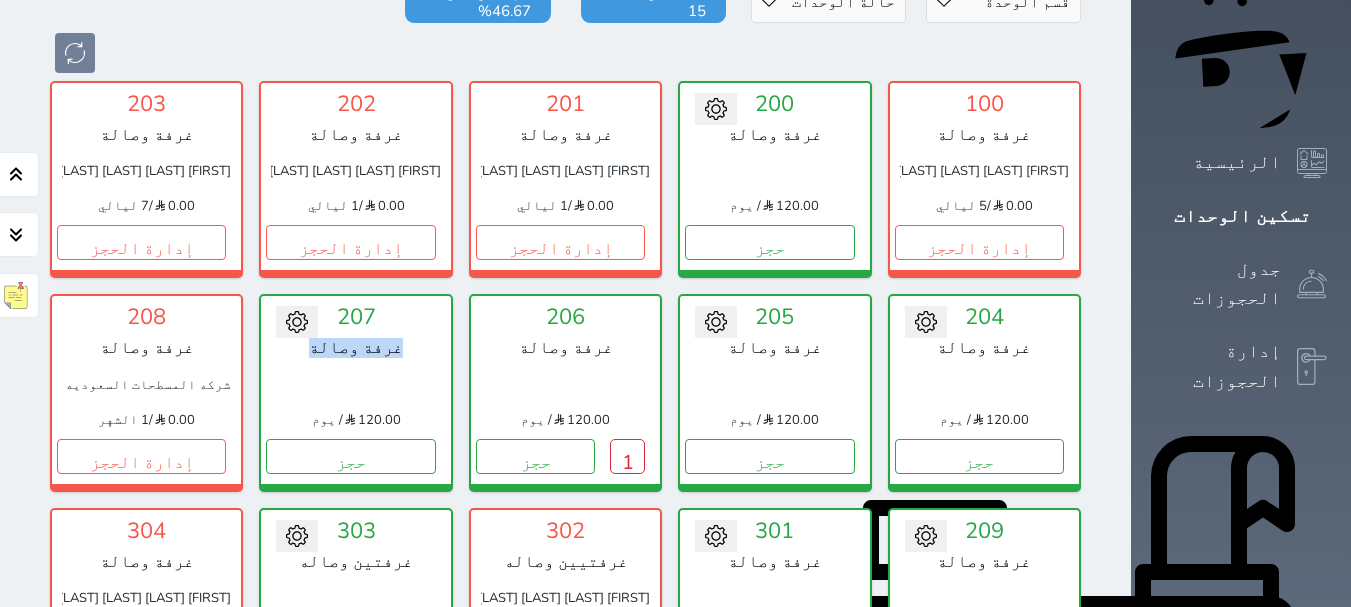 drag, startPoint x: 756, startPoint y: 298, endPoint x: 631, endPoint y: 321, distance: 127.09839 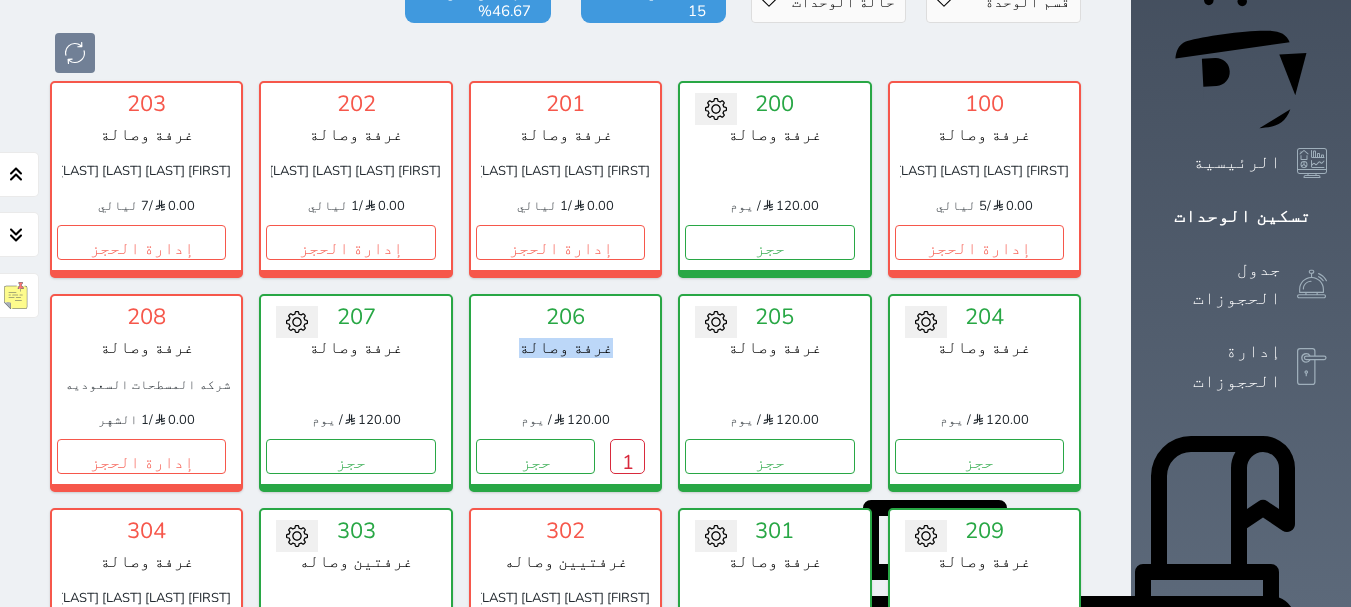 drag, startPoint x: 945, startPoint y: 298, endPoint x: 841, endPoint y: 309, distance: 104.58012 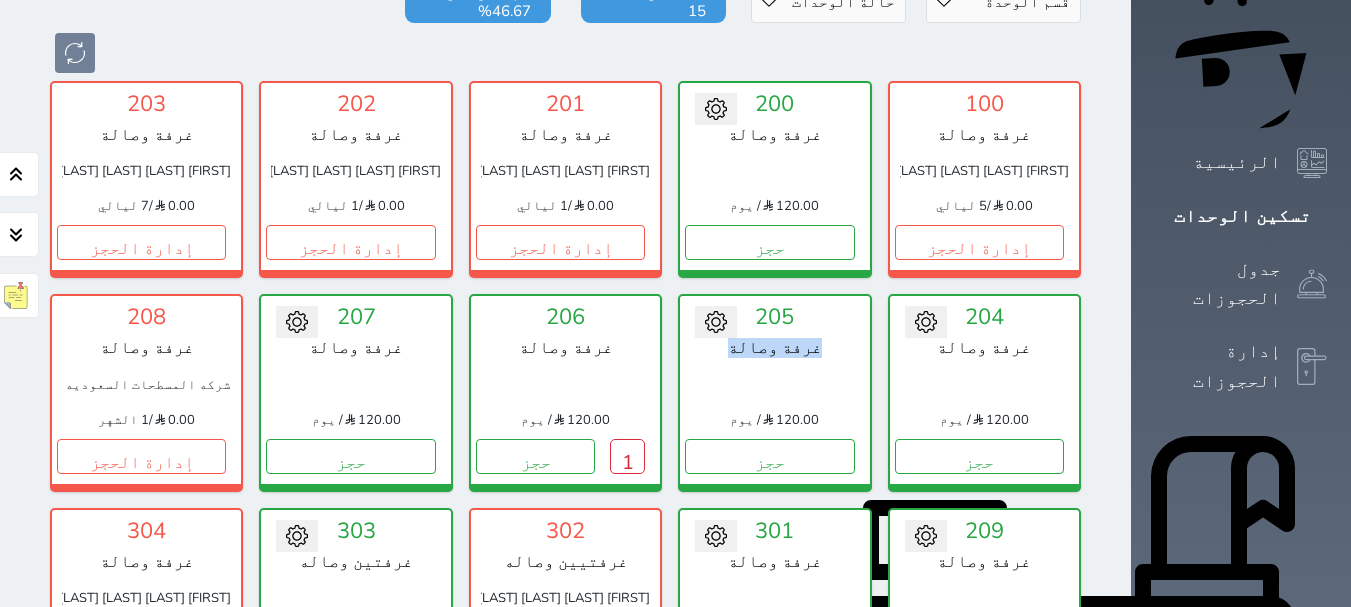 drag, startPoint x: 1177, startPoint y: 290, endPoint x: 1040, endPoint y: 314, distance: 139.0863 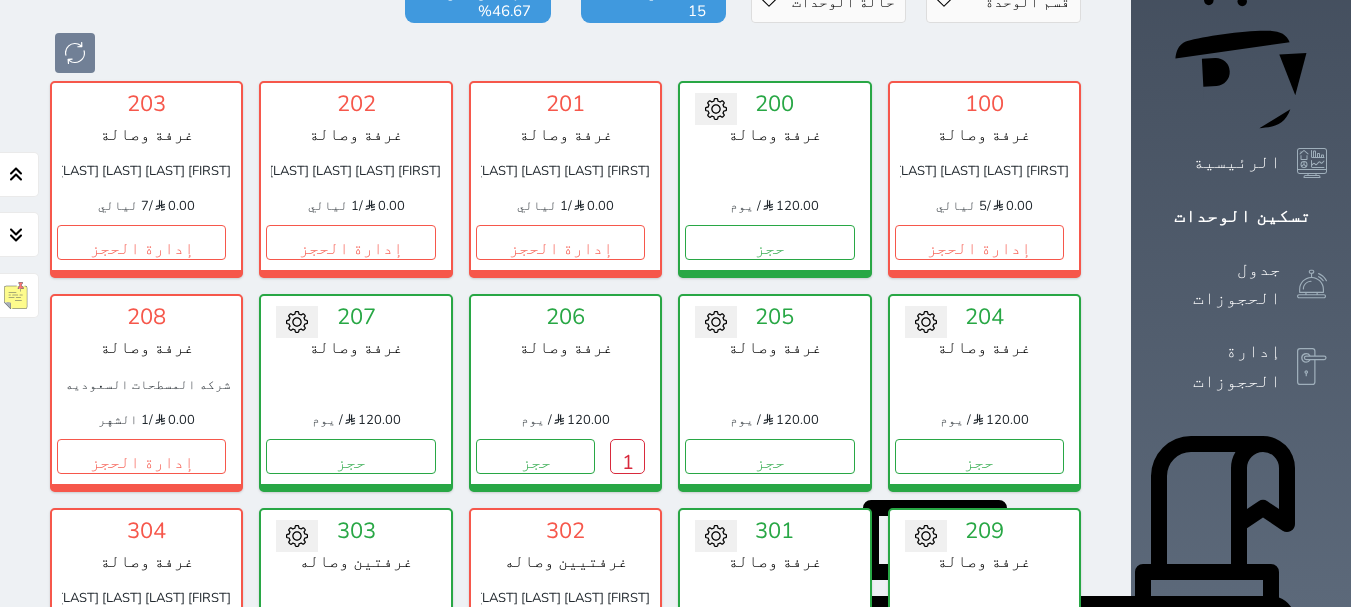 drag, startPoint x: 1161, startPoint y: 354, endPoint x: 1039, endPoint y: 369, distance: 122.91867 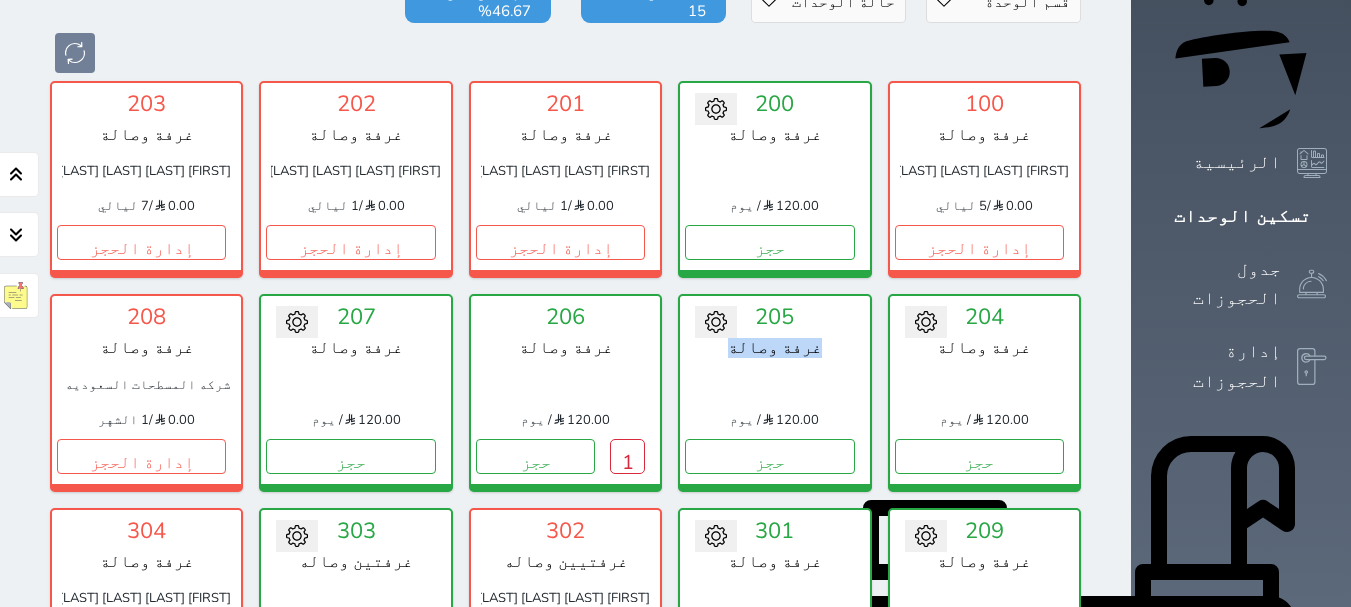 drag, startPoint x: 1037, startPoint y: 306, endPoint x: 1142, endPoint y: 294, distance: 105.68349 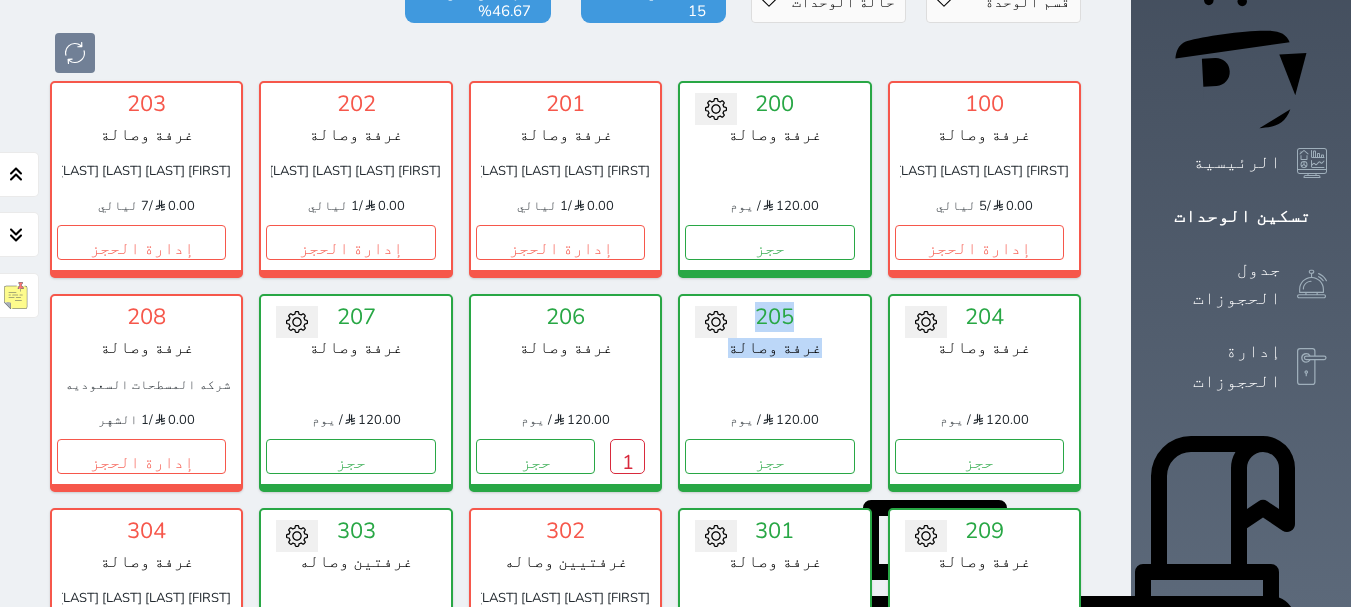 drag, startPoint x: 1154, startPoint y: 266, endPoint x: 1050, endPoint y: 323, distance: 118.595955 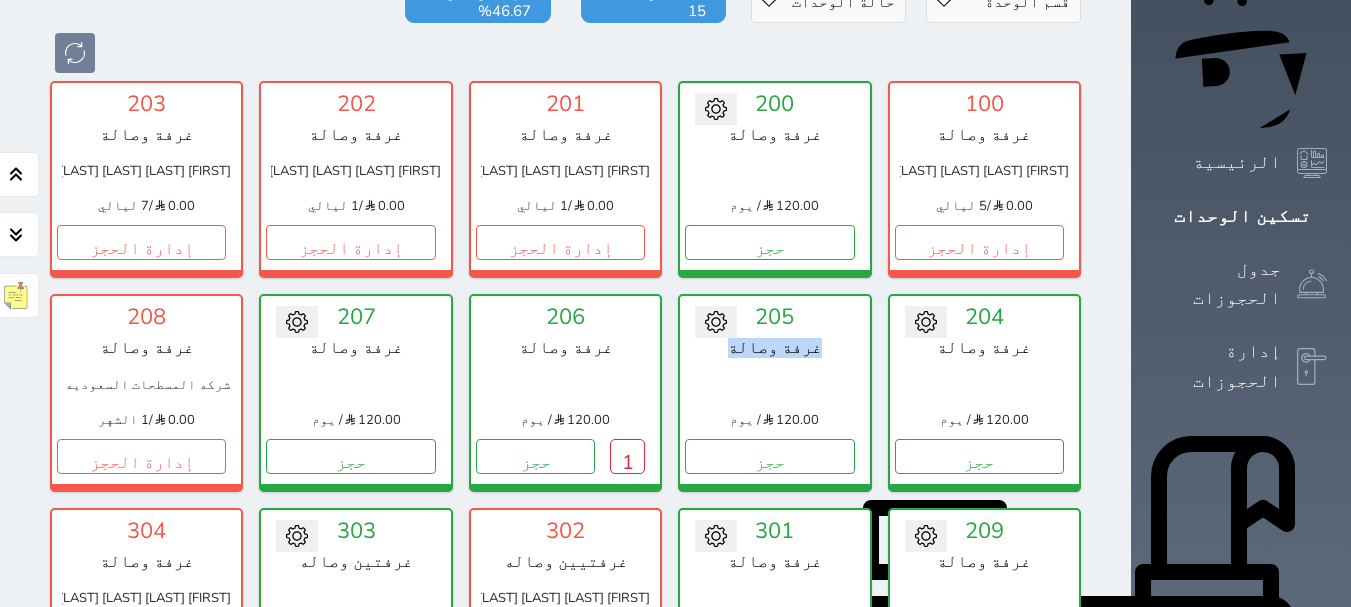 drag, startPoint x: 1046, startPoint y: 310, endPoint x: 1144, endPoint y: 299, distance: 98.61542 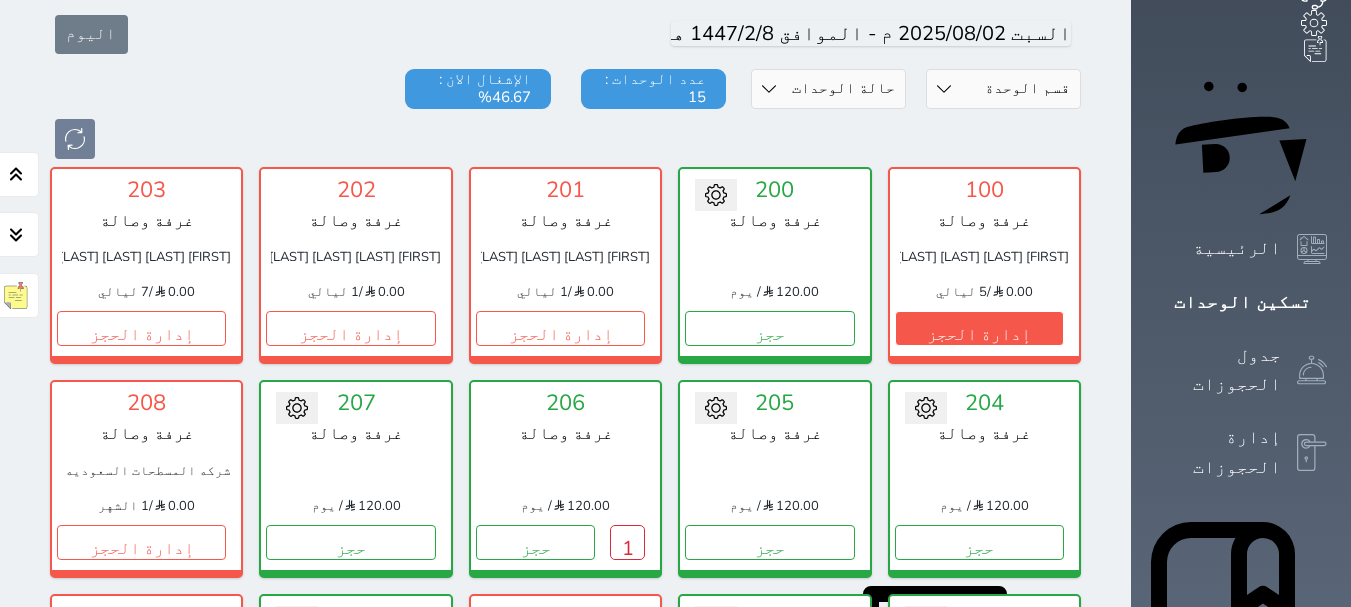 scroll, scrollTop: 133, scrollLeft: 0, axis: vertical 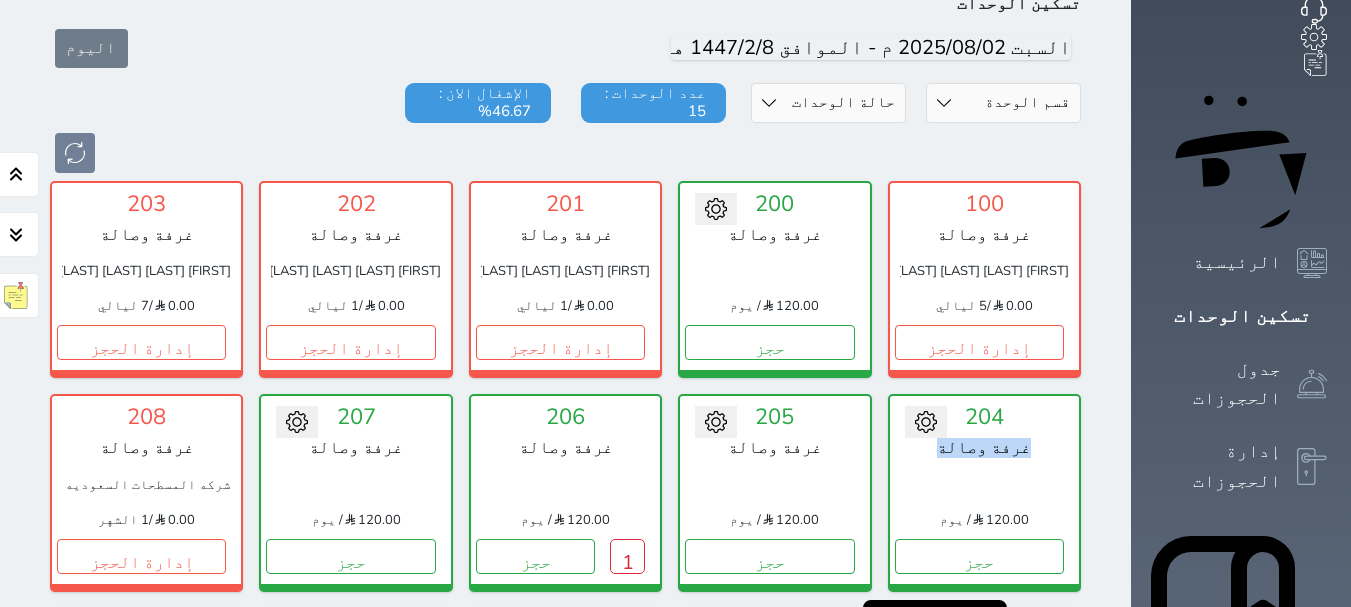 drag, startPoint x: 156, startPoint y: 190, endPoint x: 54, endPoint y: 186, distance: 102.0784 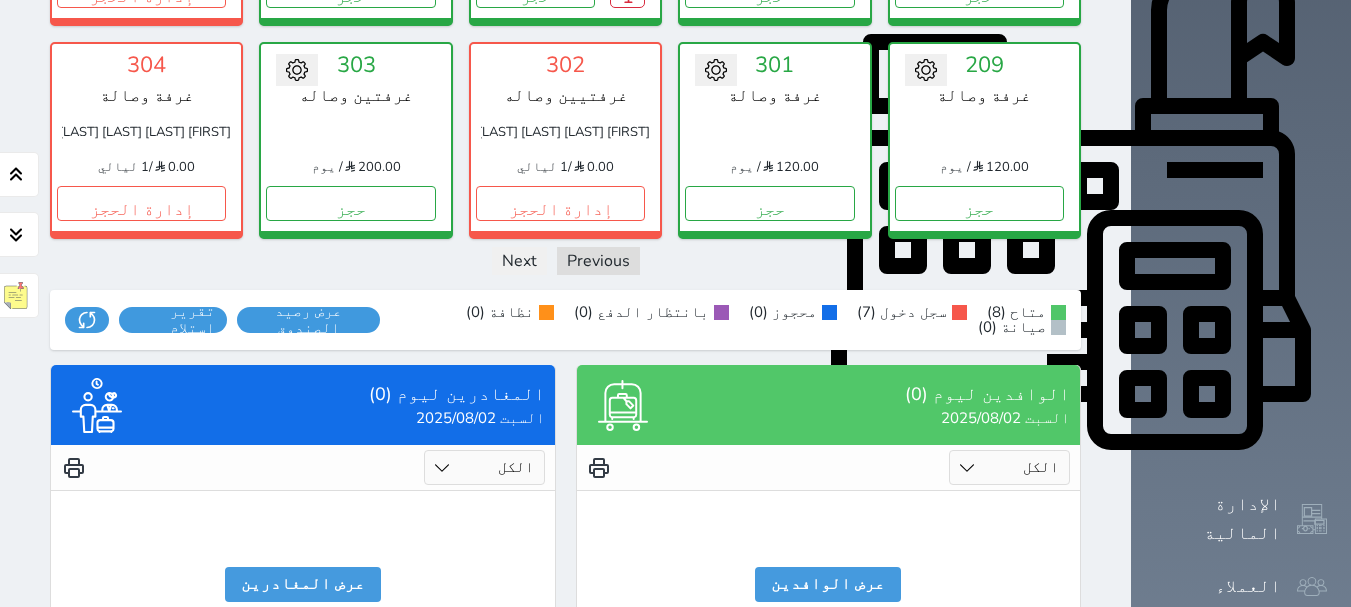 scroll, scrollTop: 733, scrollLeft: 0, axis: vertical 